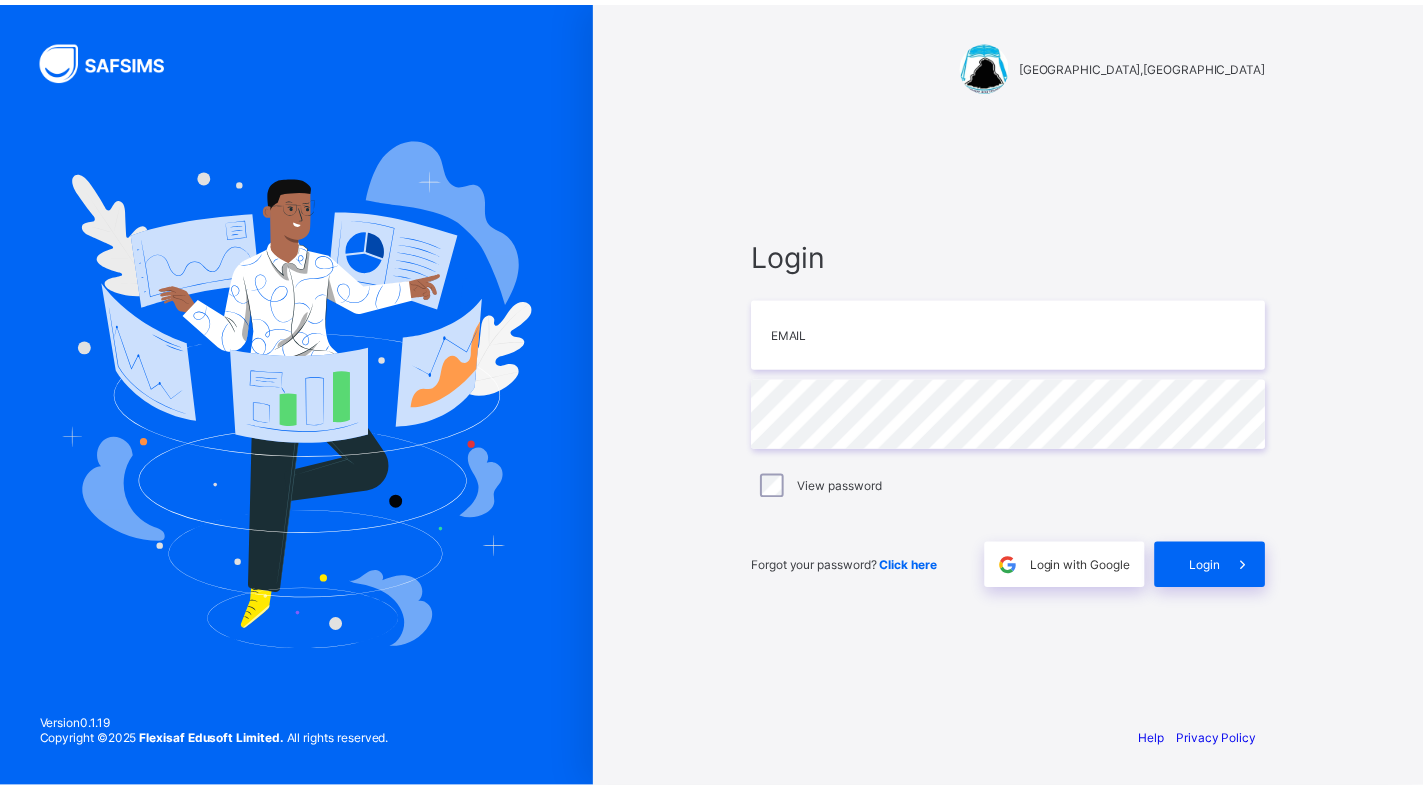 scroll, scrollTop: 0, scrollLeft: 0, axis: both 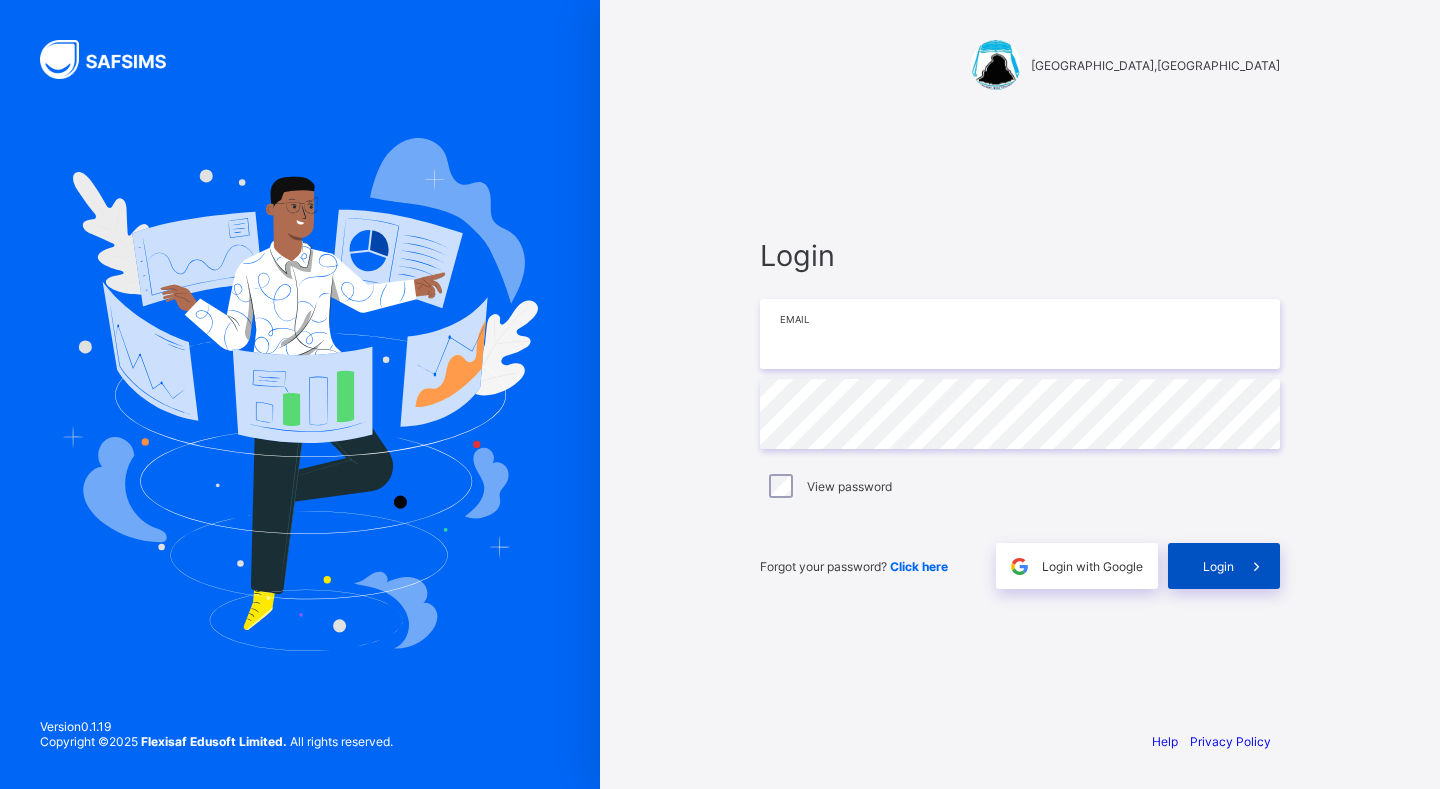type on "**********" 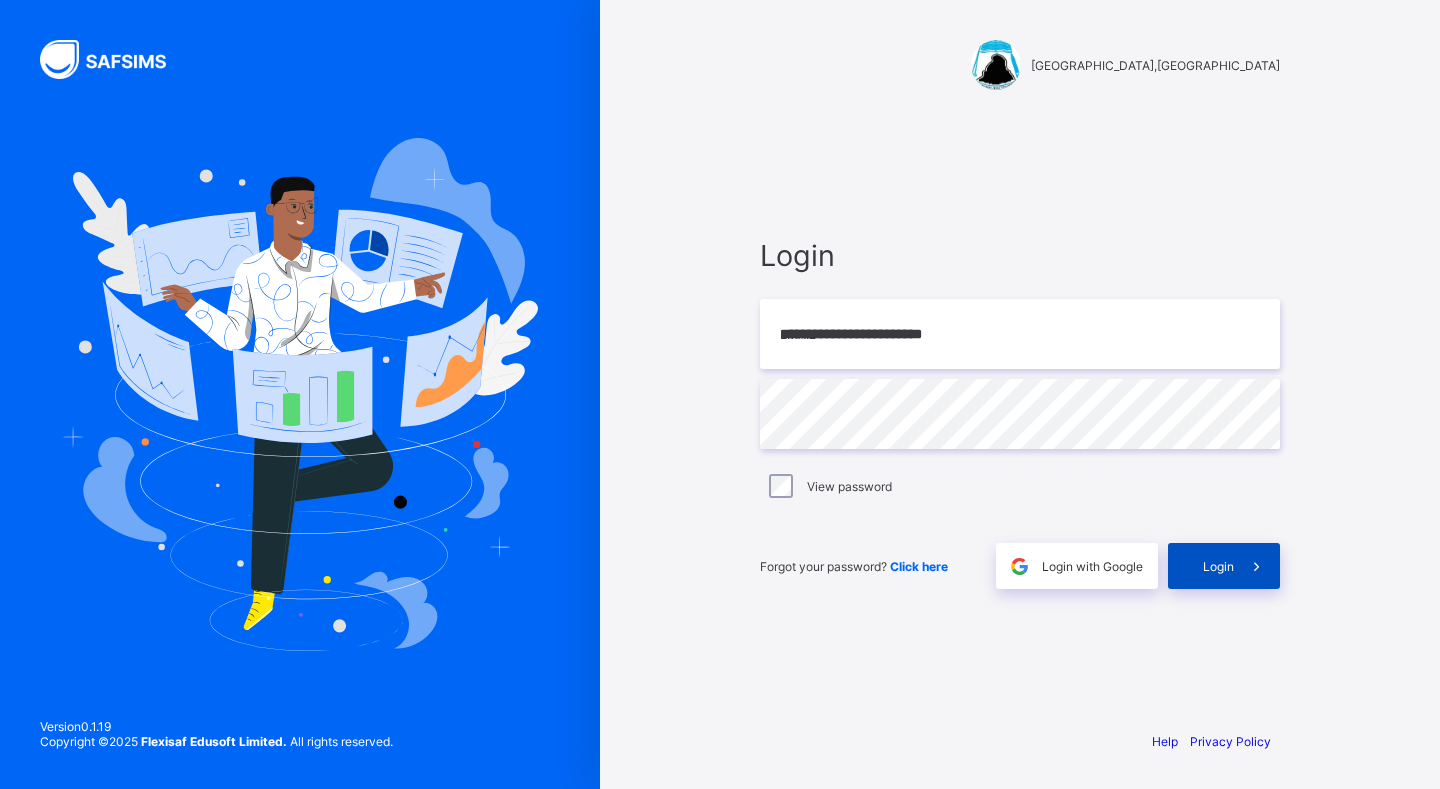 click on "Login" at bounding box center (1224, 566) 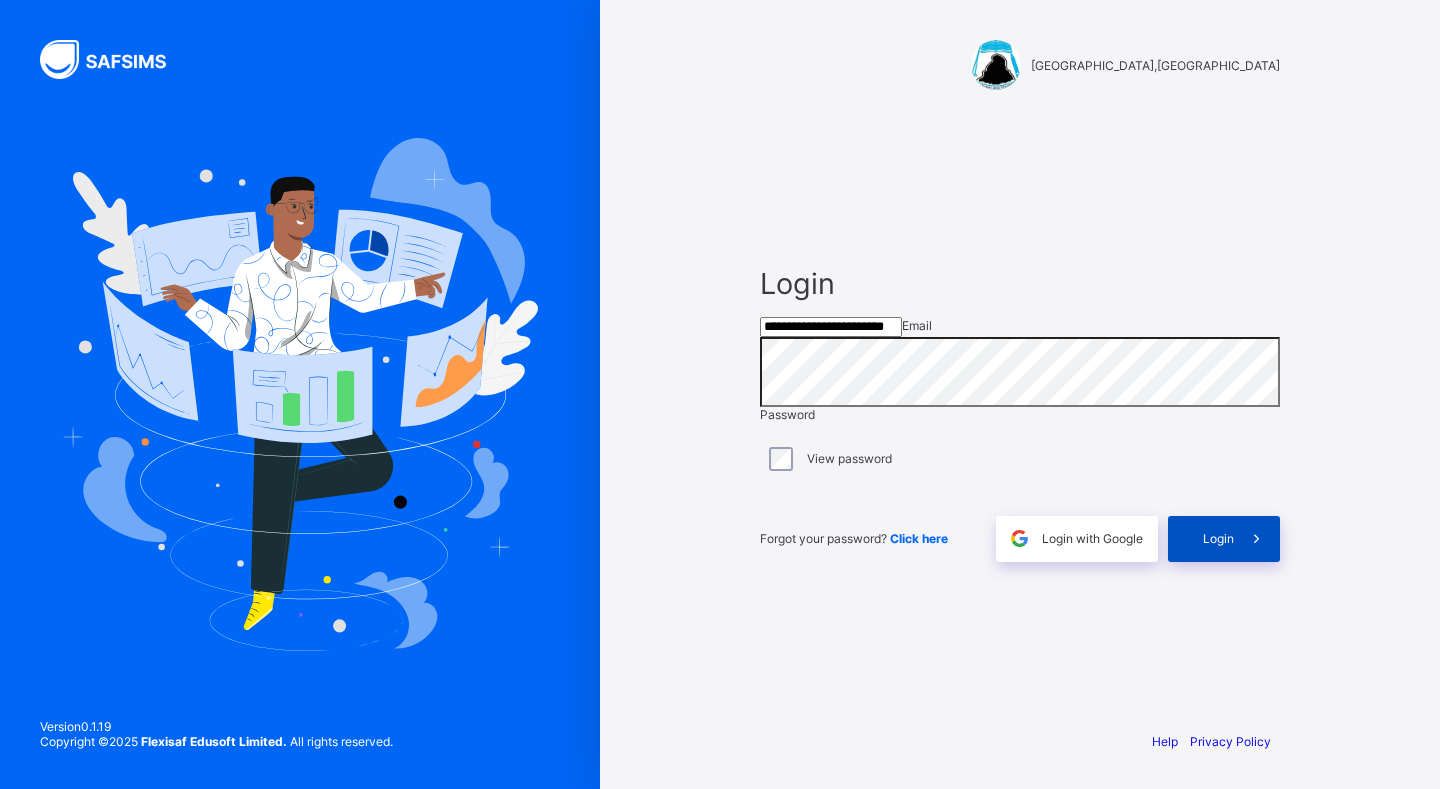 click at bounding box center [1257, 539] 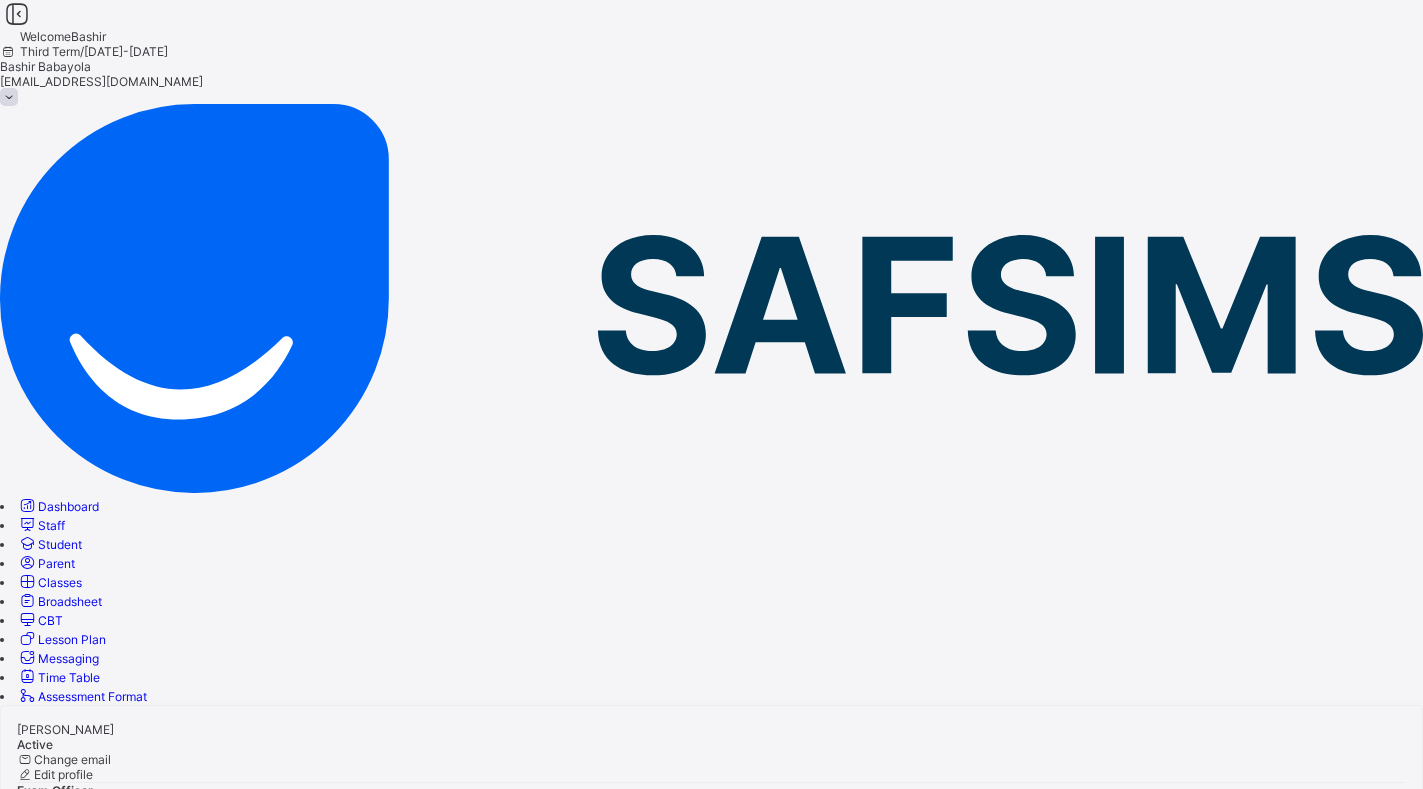 click on "Other Information Documents Edit Requests" at bounding box center (711, 1114) 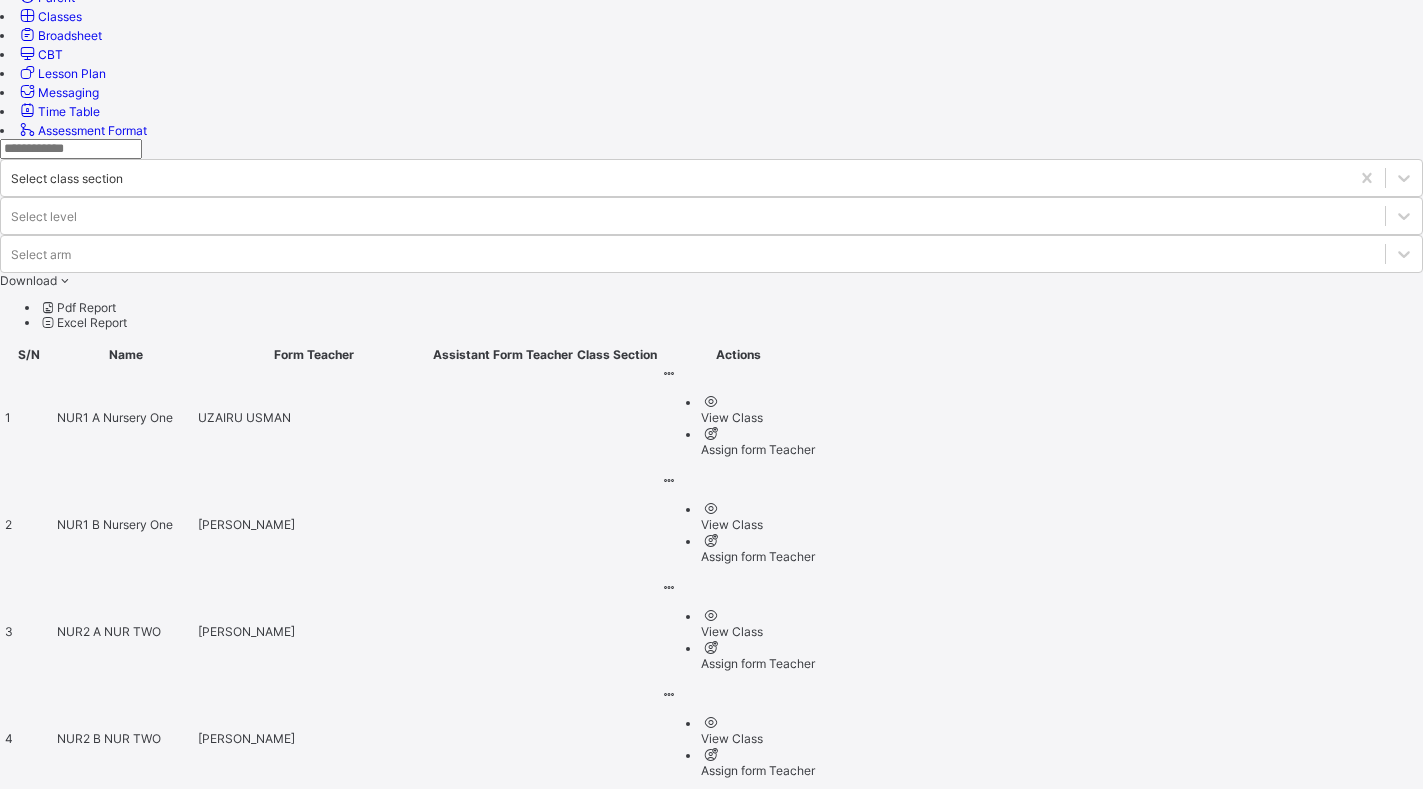 scroll, scrollTop: 600, scrollLeft: 0, axis: vertical 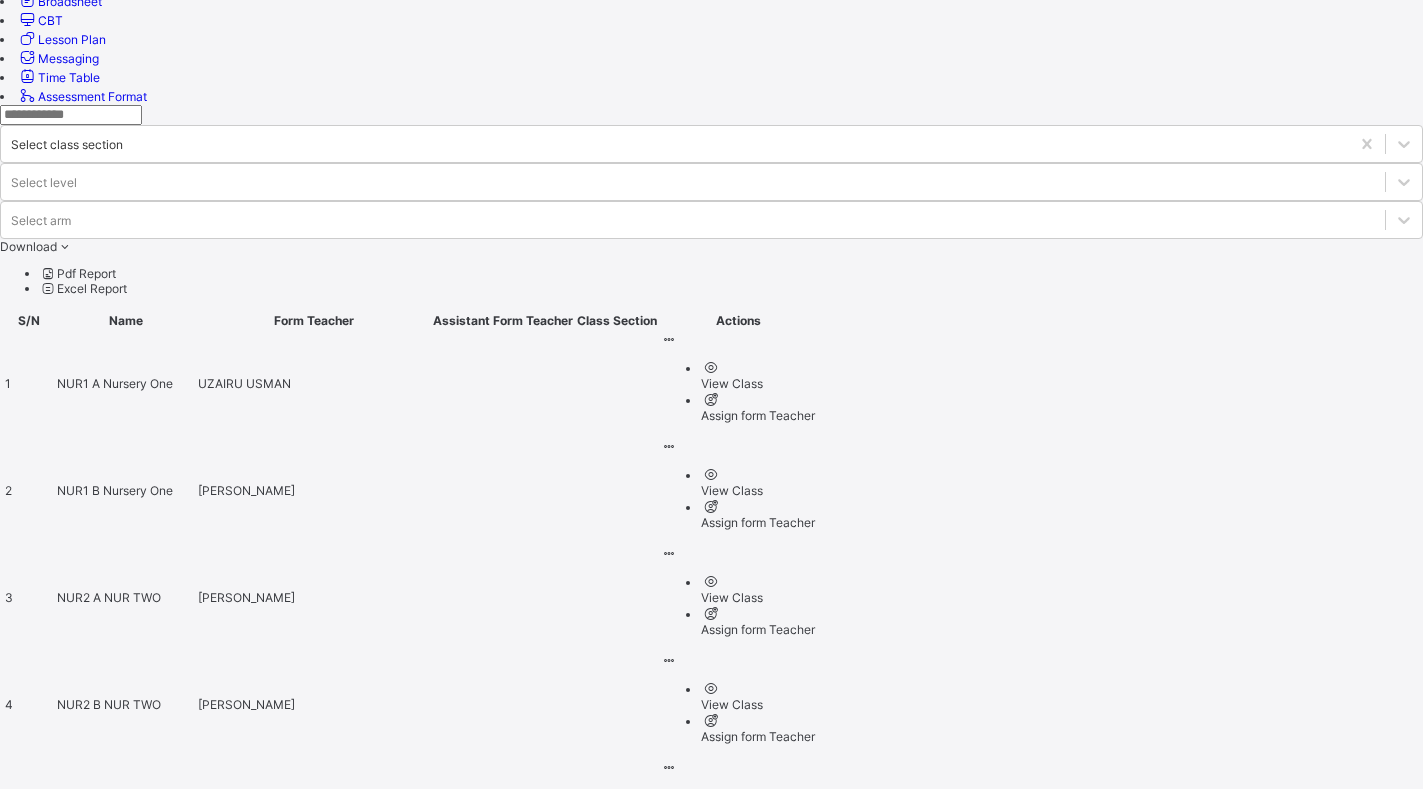 click on "PRI6   B" at bounding box center [77, 1988] 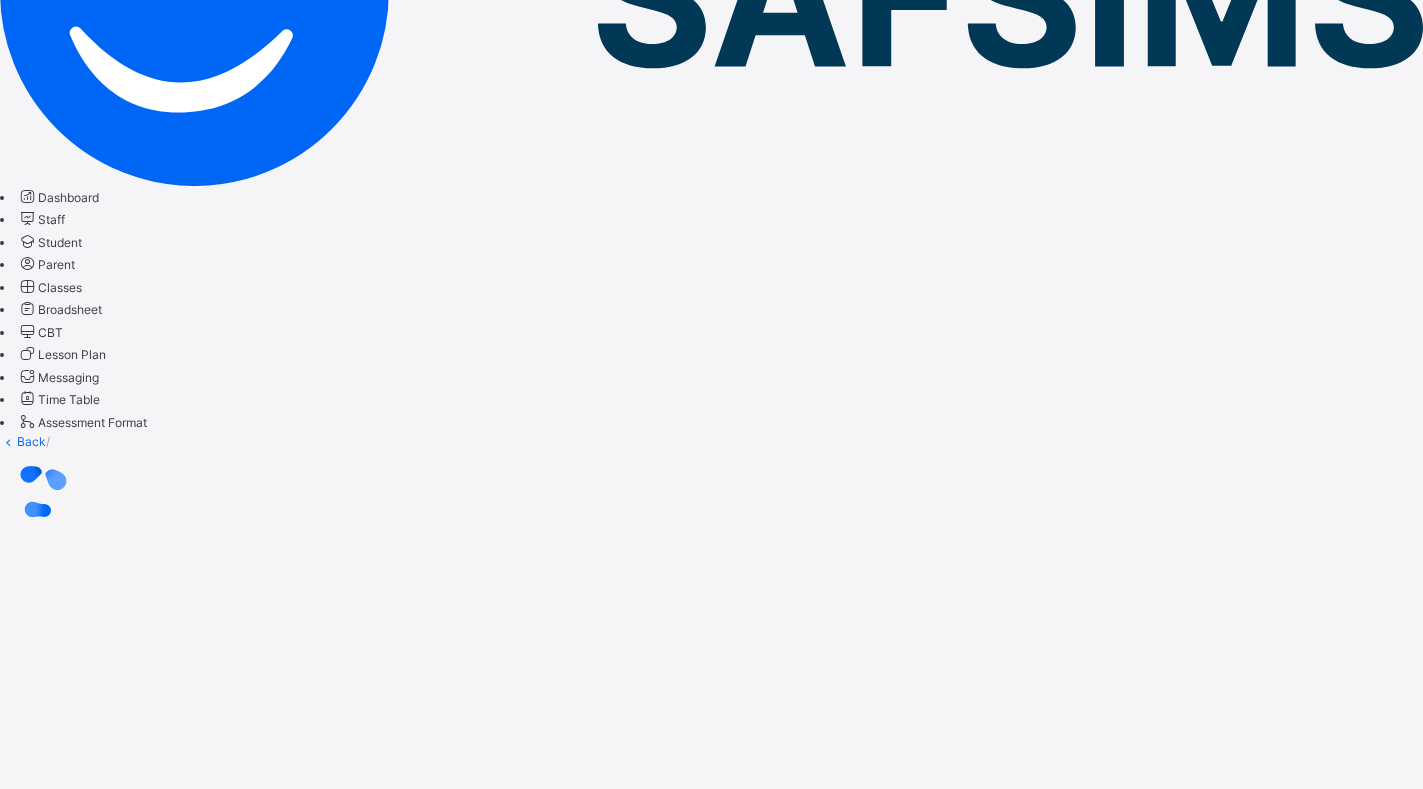 scroll, scrollTop: 0, scrollLeft: 0, axis: both 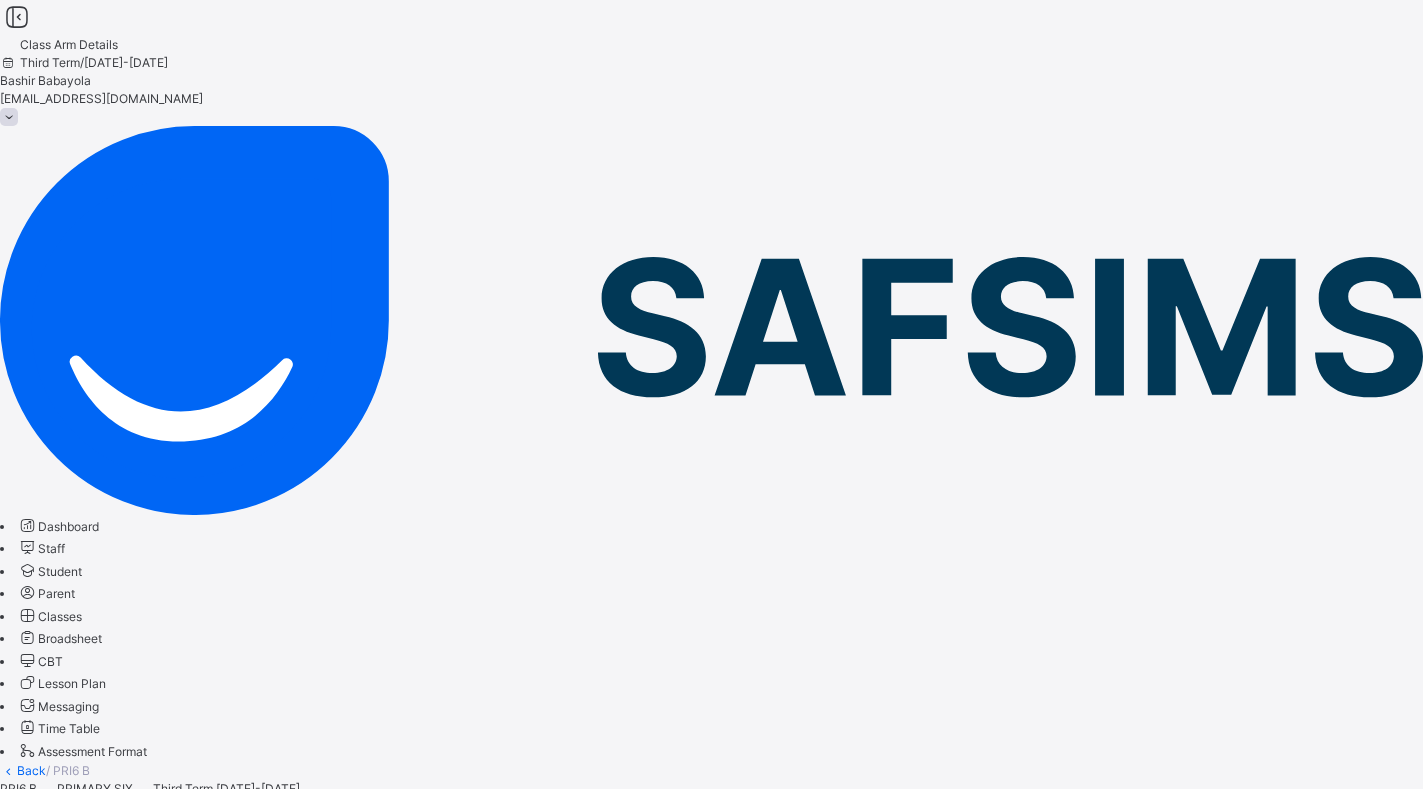 click on "Subjects" at bounding box center [24, 824] 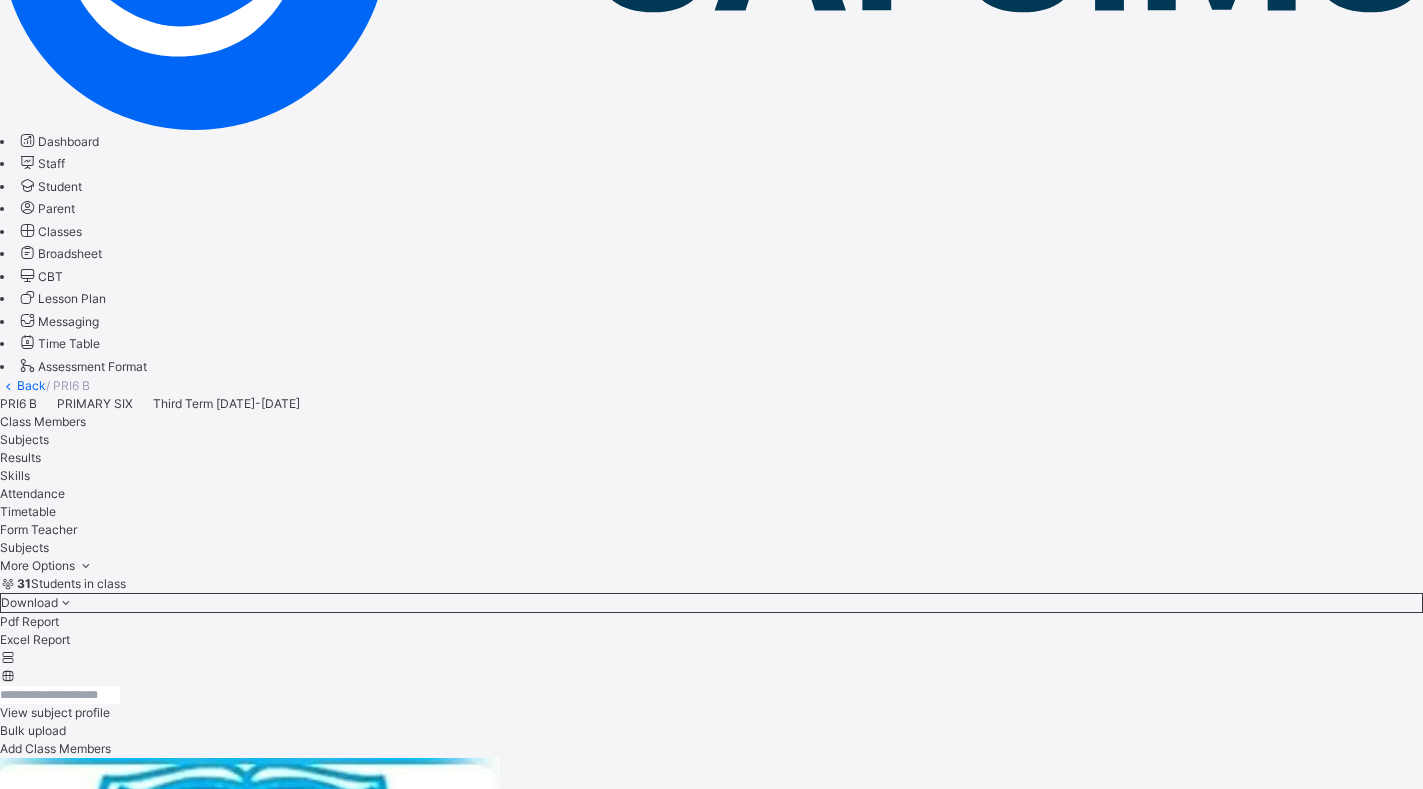 scroll, scrollTop: 400, scrollLeft: 0, axis: vertical 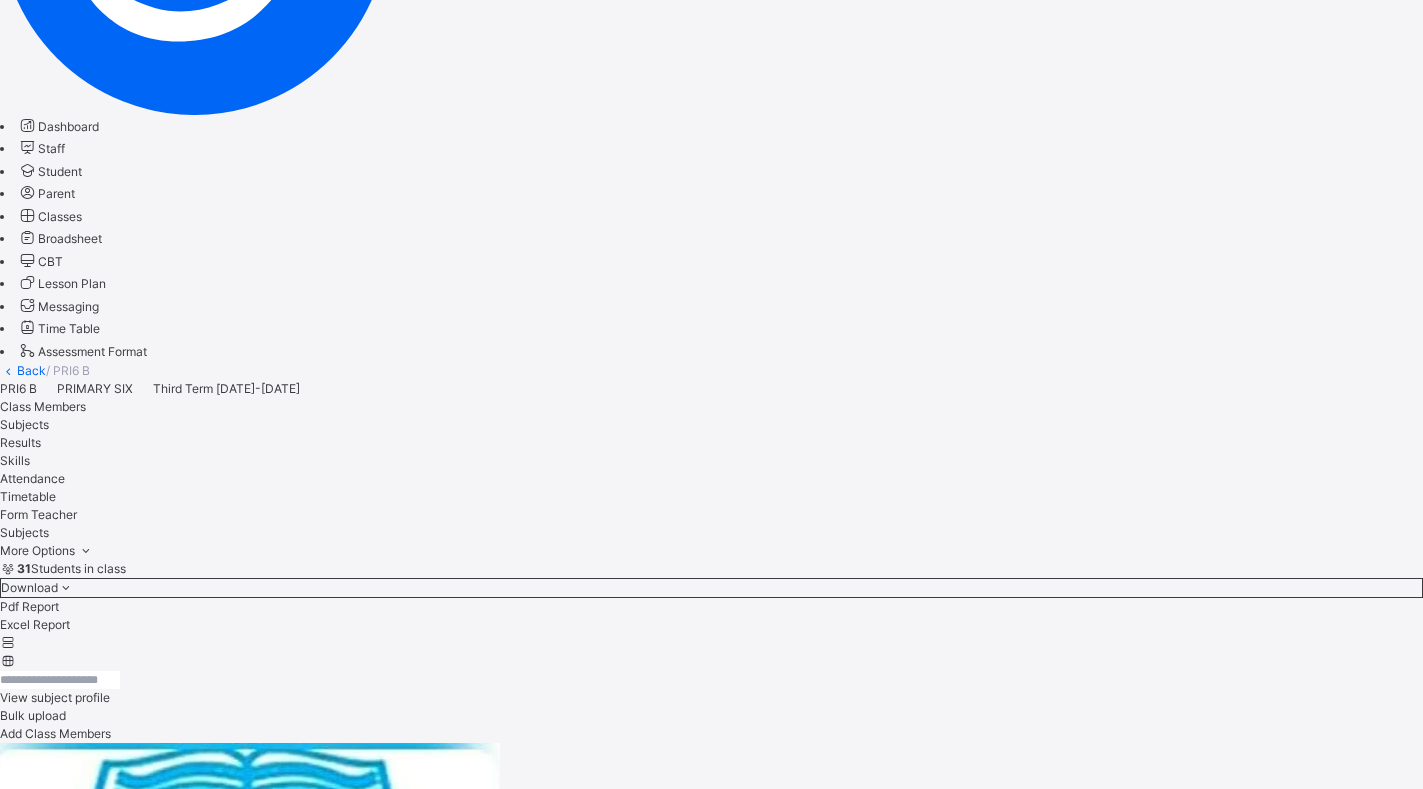 click on "Save Entries" at bounding box center (55, 7773) 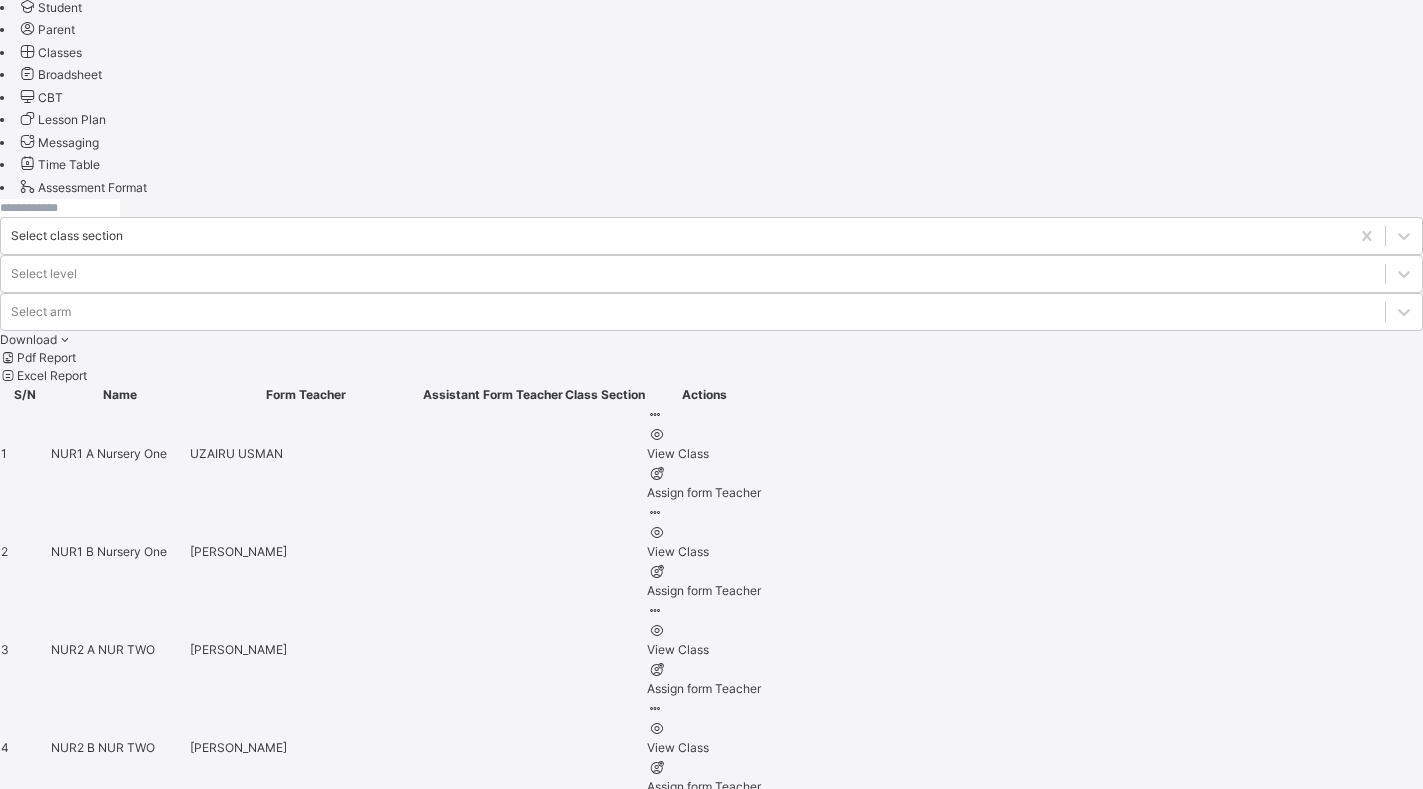 scroll, scrollTop: 600, scrollLeft: 0, axis: vertical 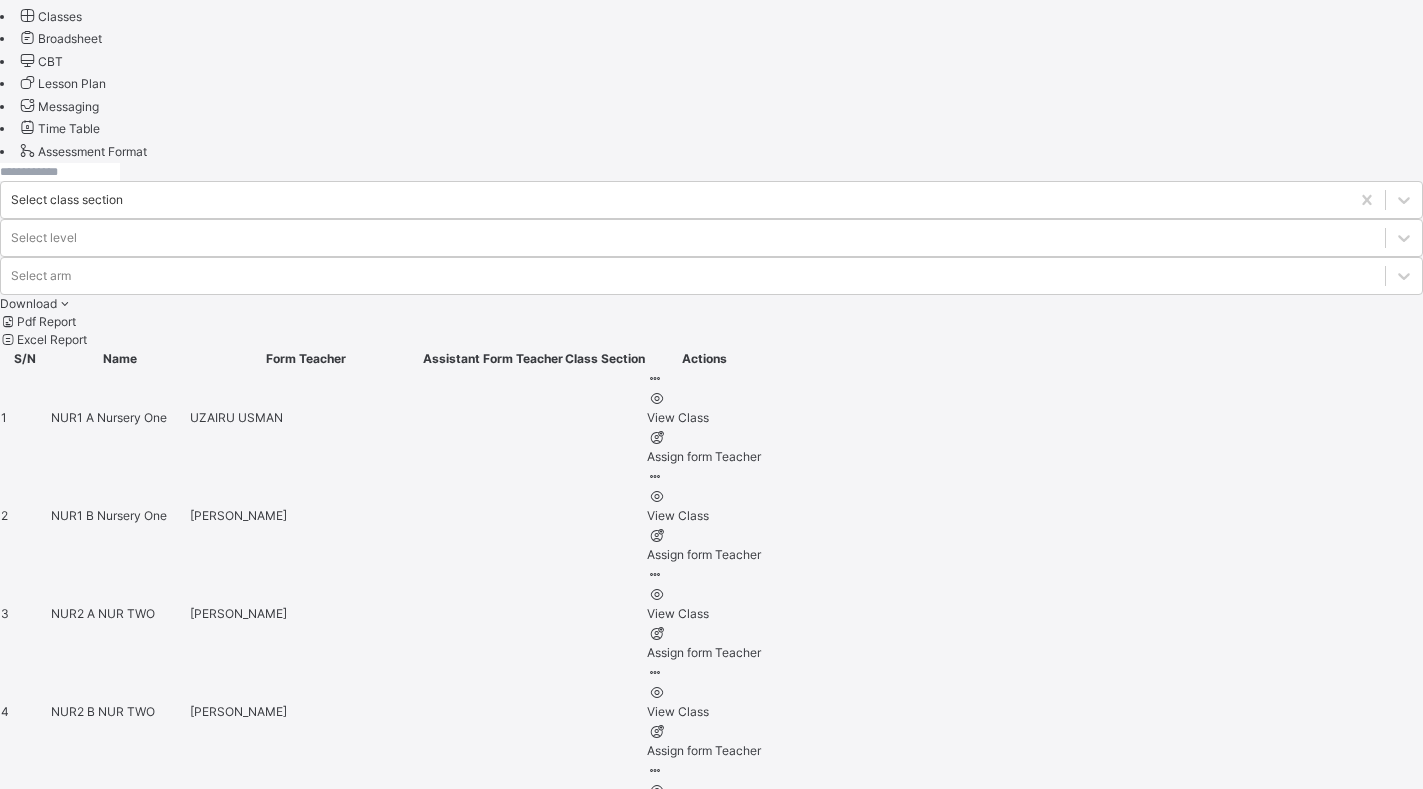 click on "PRI6   B" at bounding box center (71, 1887) 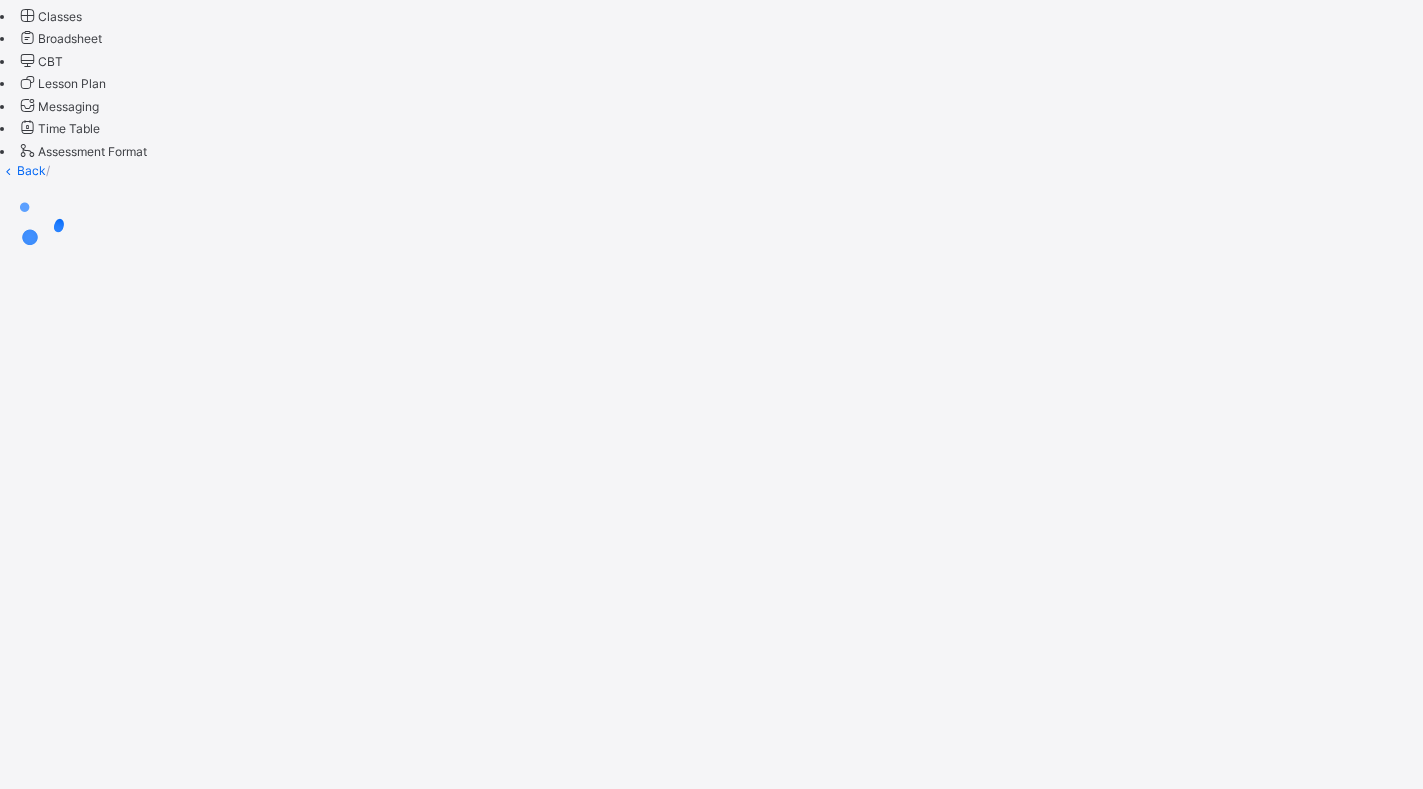 scroll, scrollTop: 0, scrollLeft: 0, axis: both 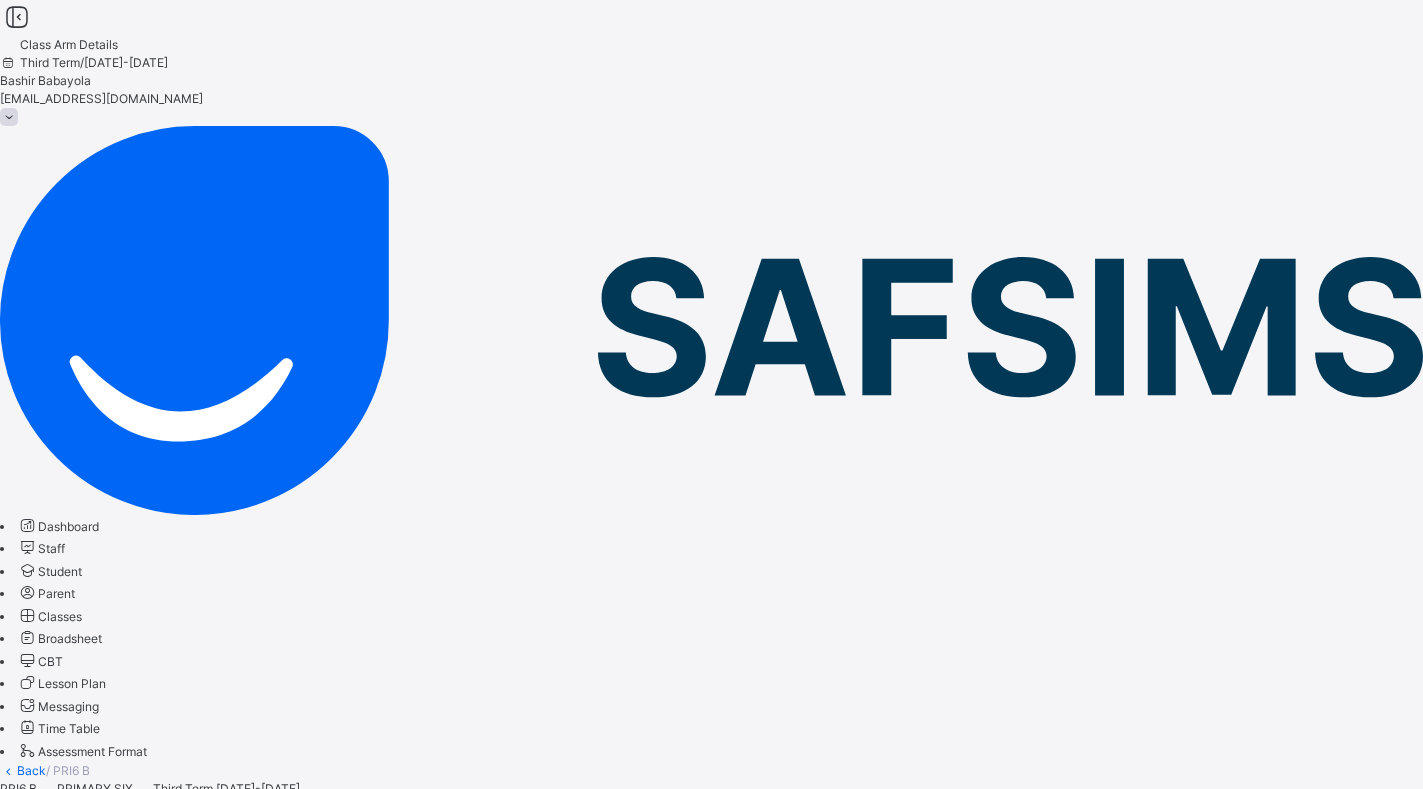 click on "Subjects" at bounding box center [24, 824] 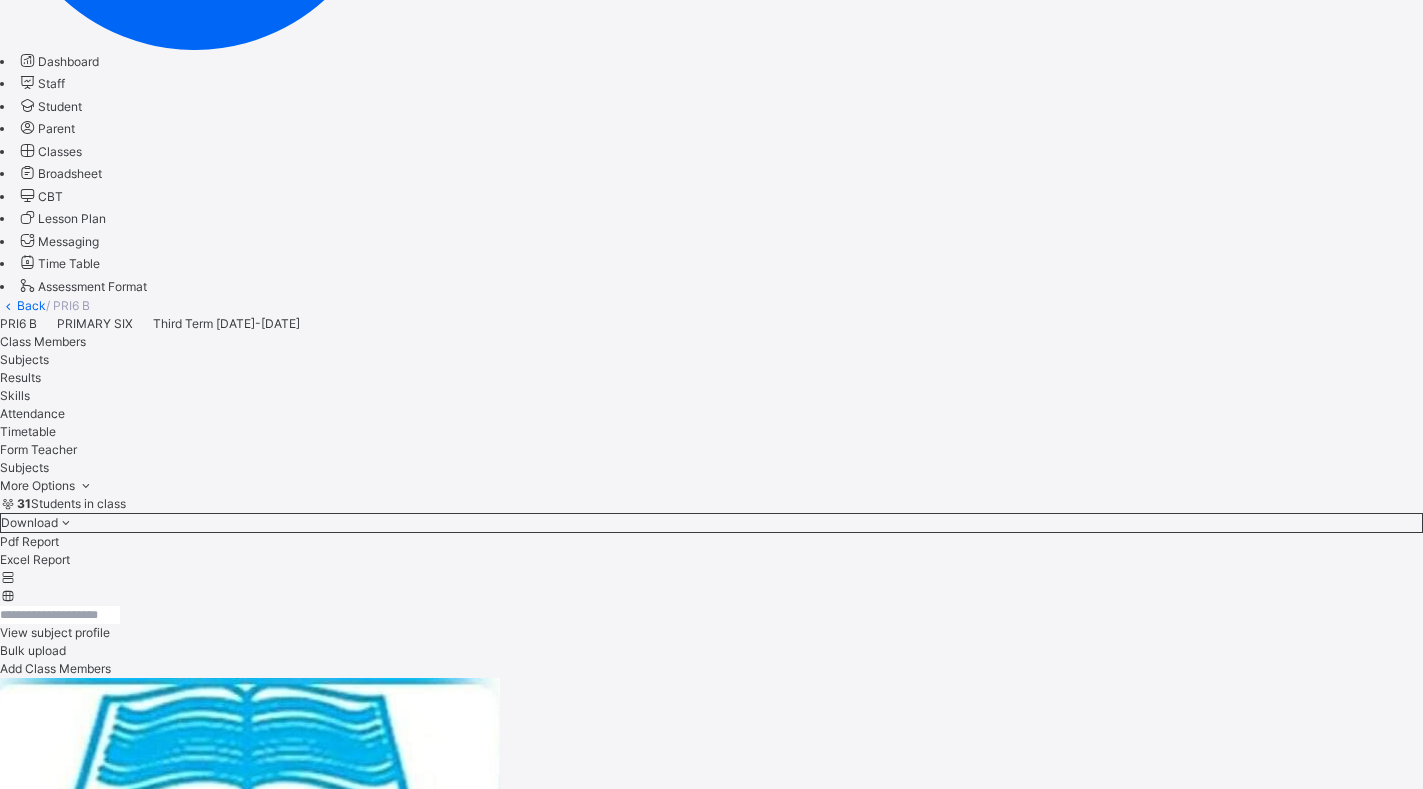 scroll, scrollTop: 500, scrollLeft: 0, axis: vertical 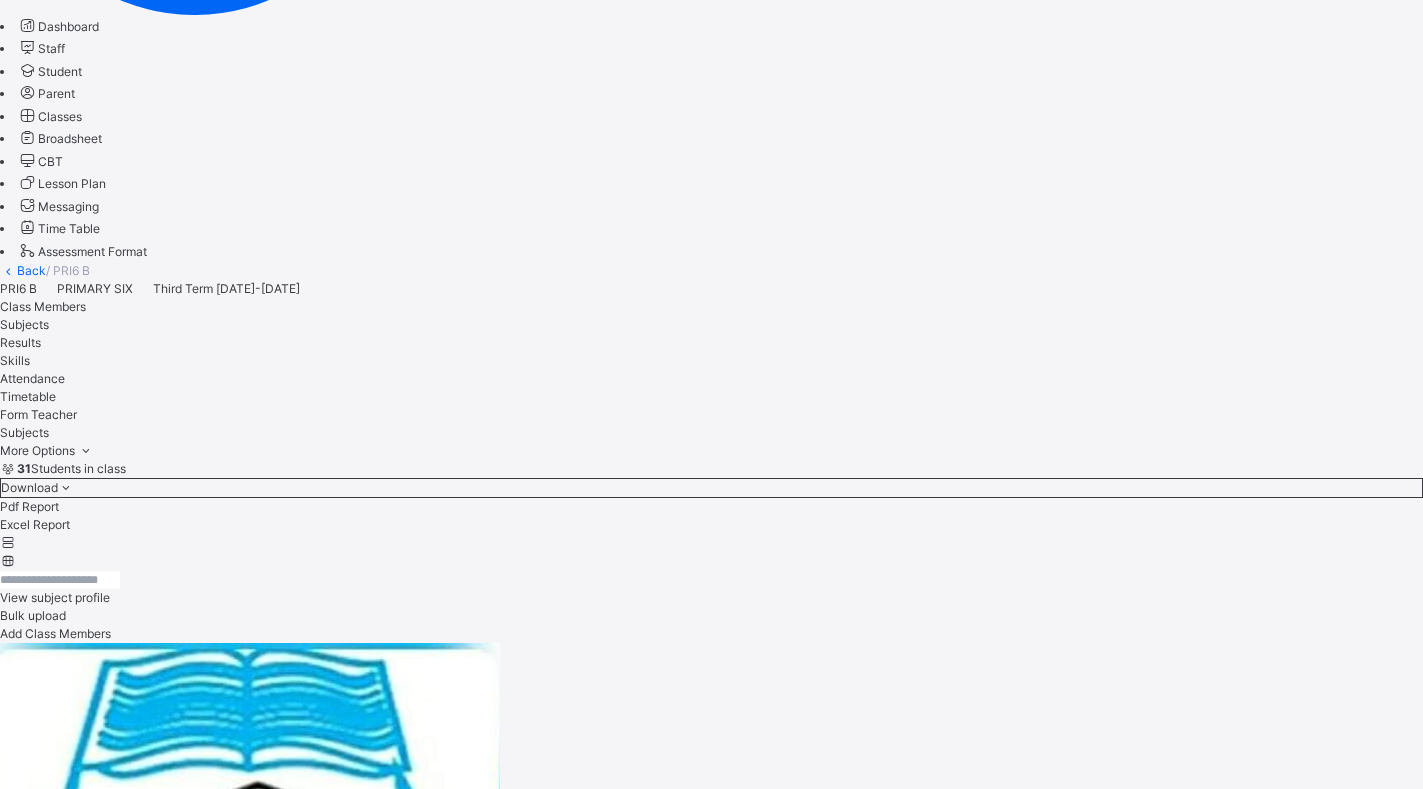 click on "Assess Students" at bounding box center [490, 6677] 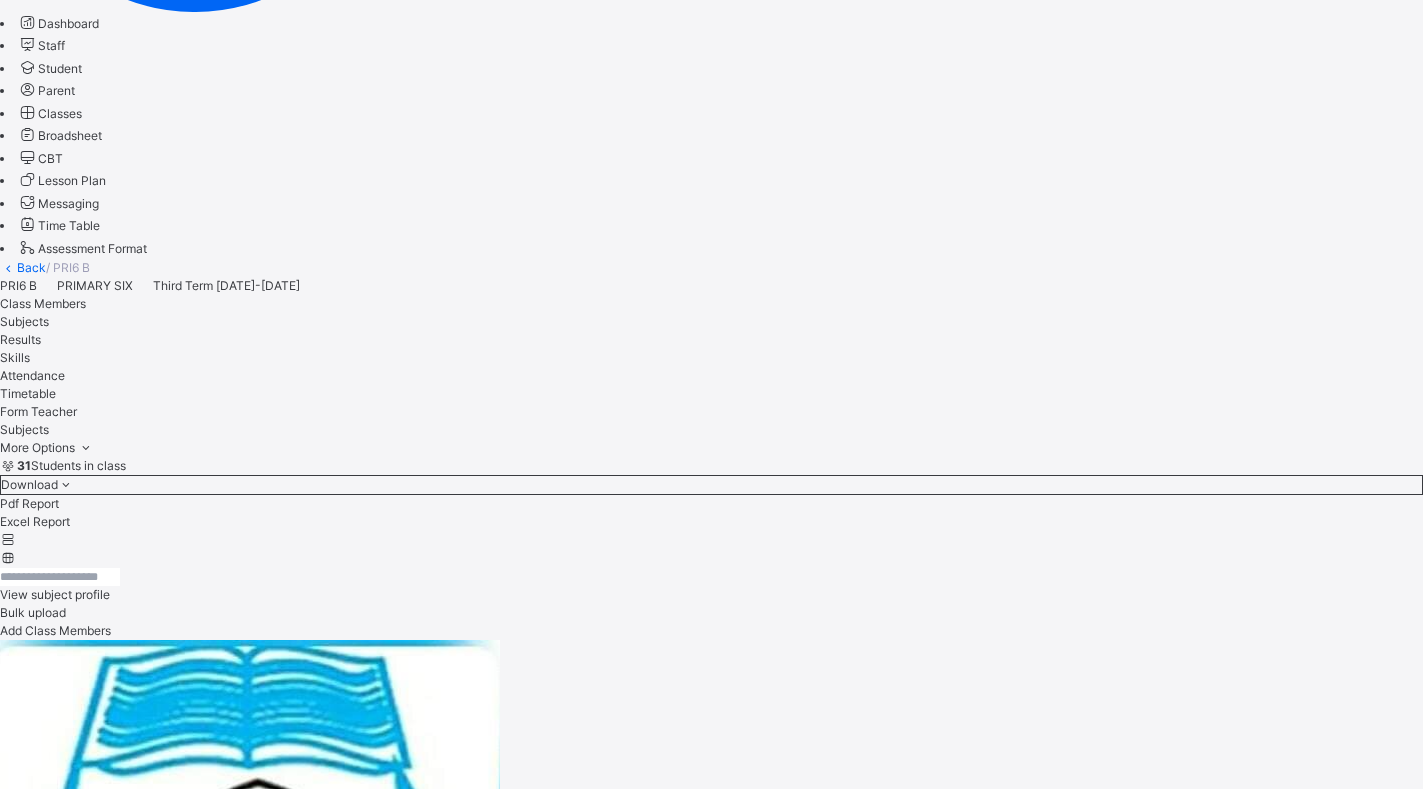 scroll, scrollTop: 504, scrollLeft: 0, axis: vertical 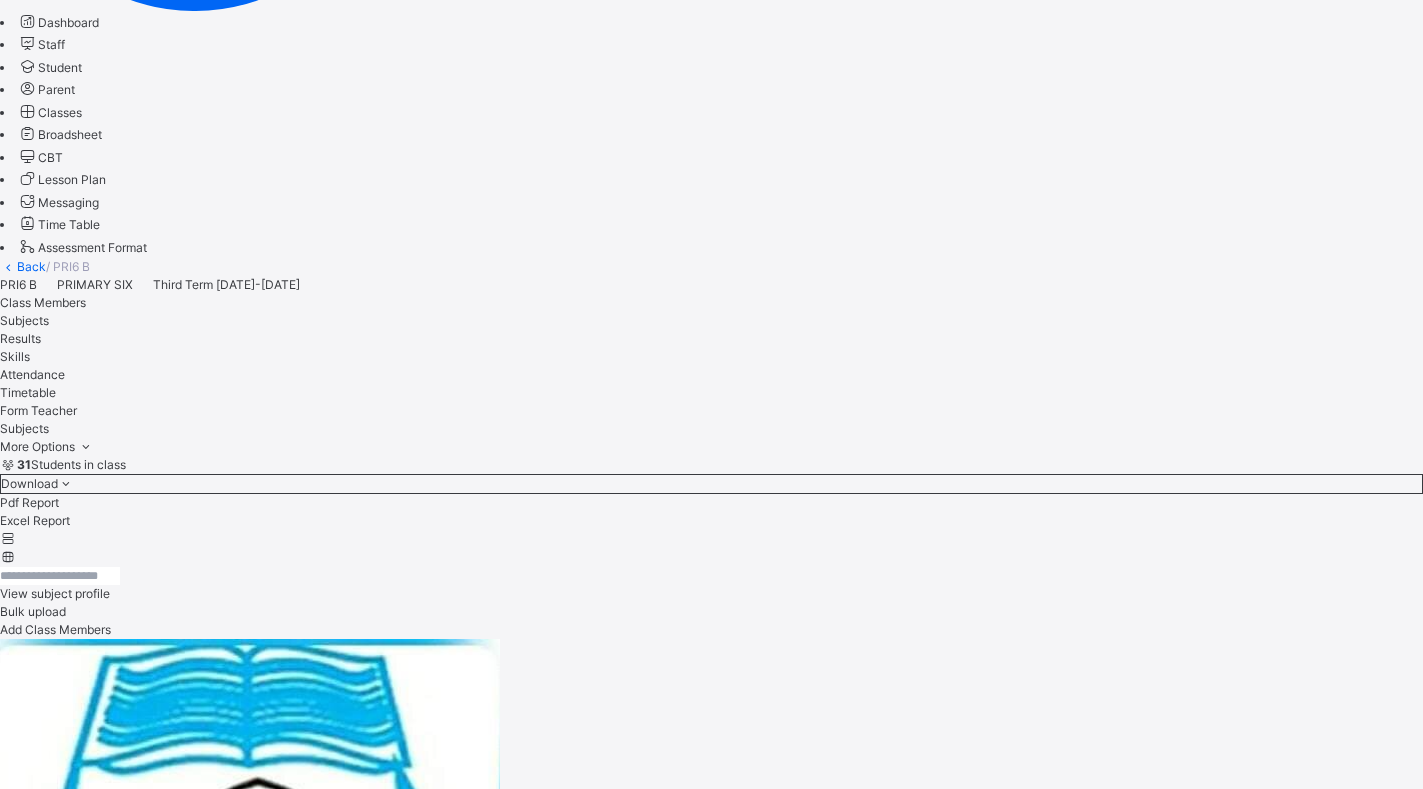 click on "Save Entries" at bounding box center [711, 7670] 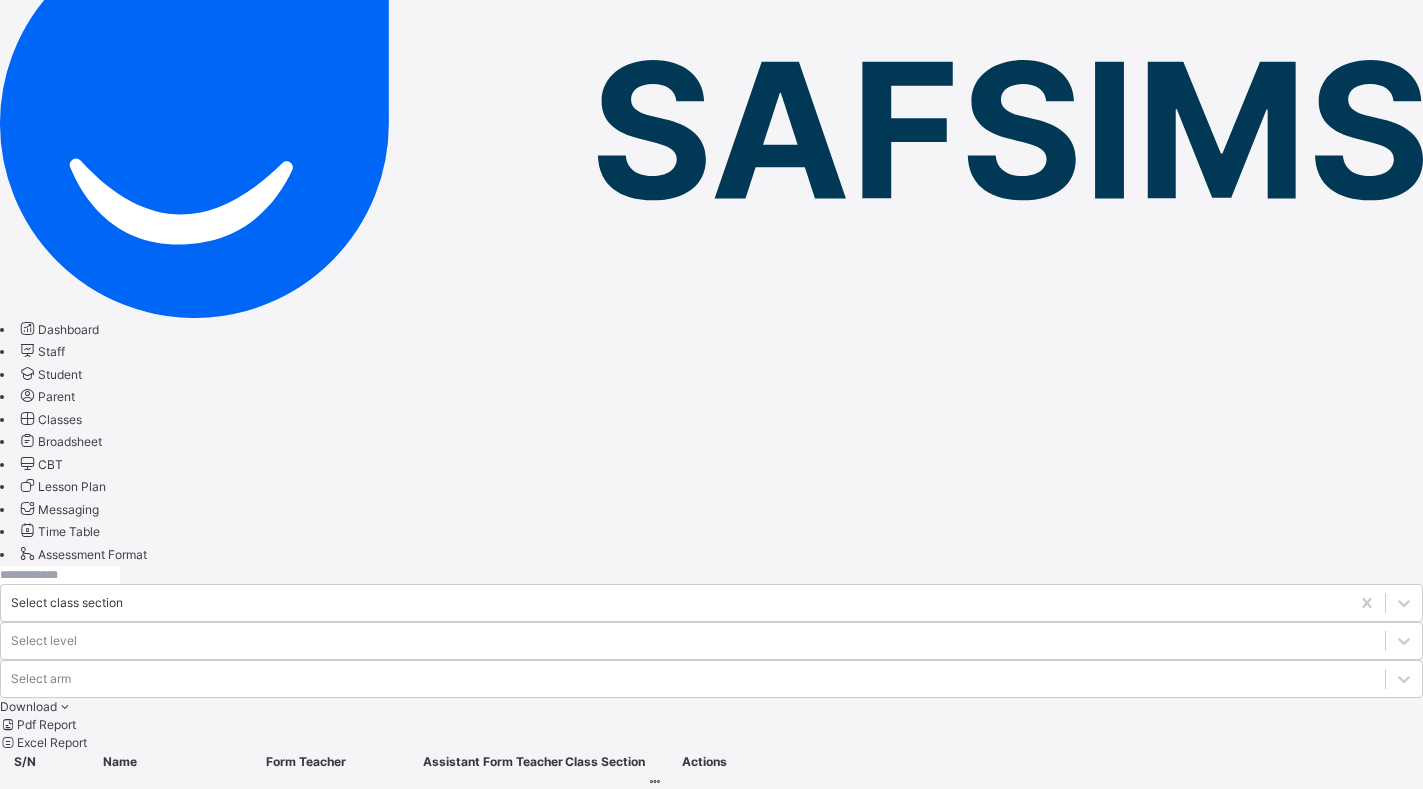 scroll, scrollTop: 200, scrollLeft: 0, axis: vertical 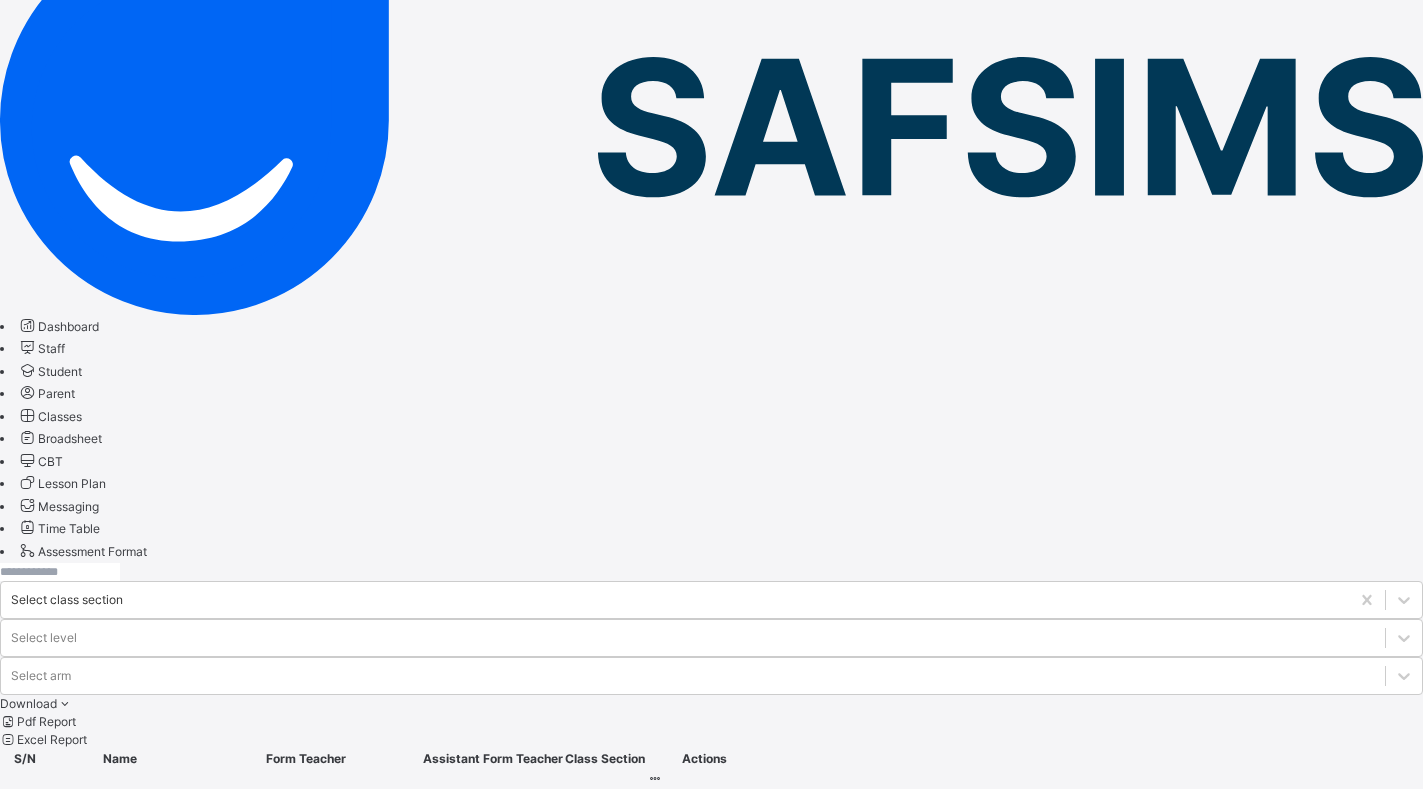 click on "PRI2   B" at bounding box center (71, 1503) 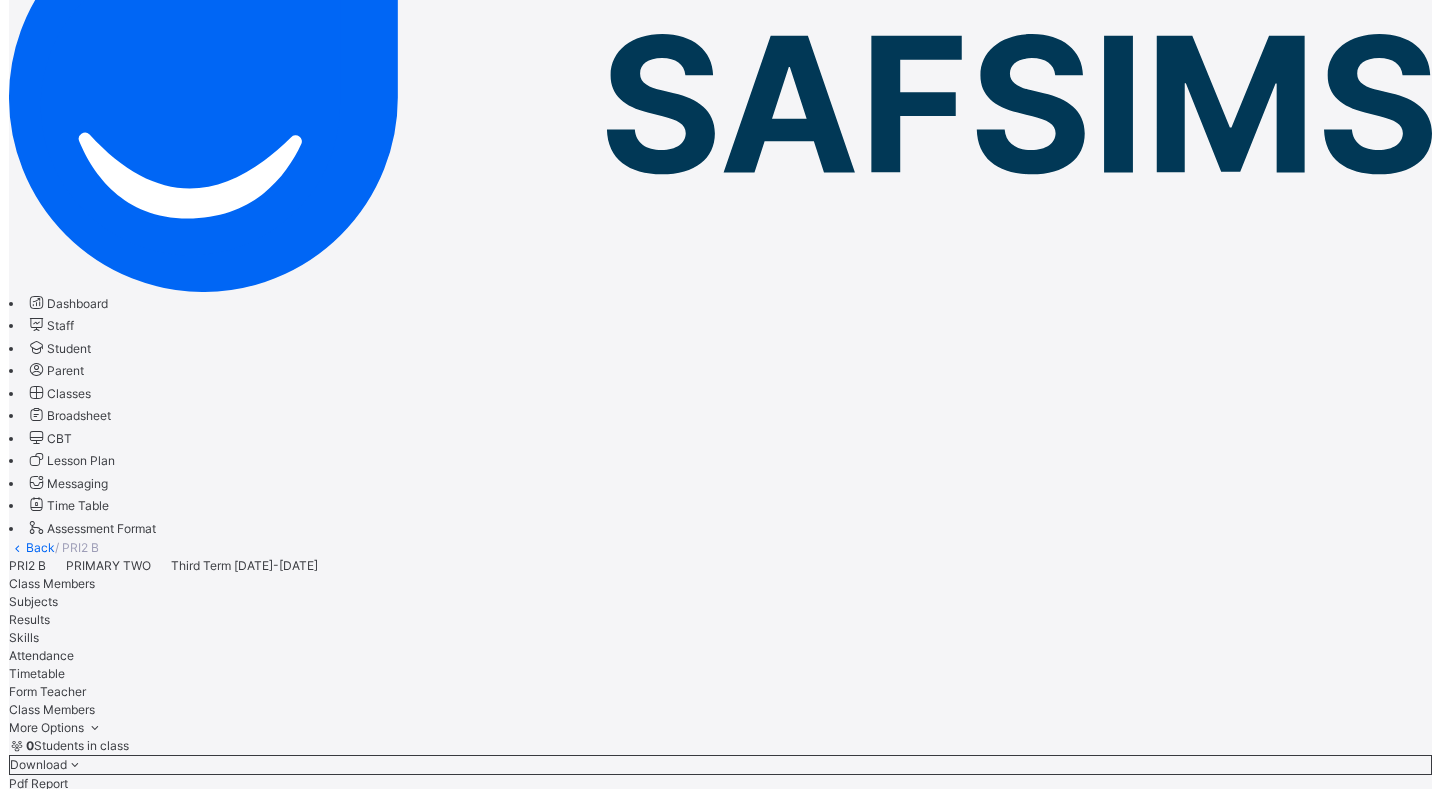 scroll, scrollTop: 200, scrollLeft: 0, axis: vertical 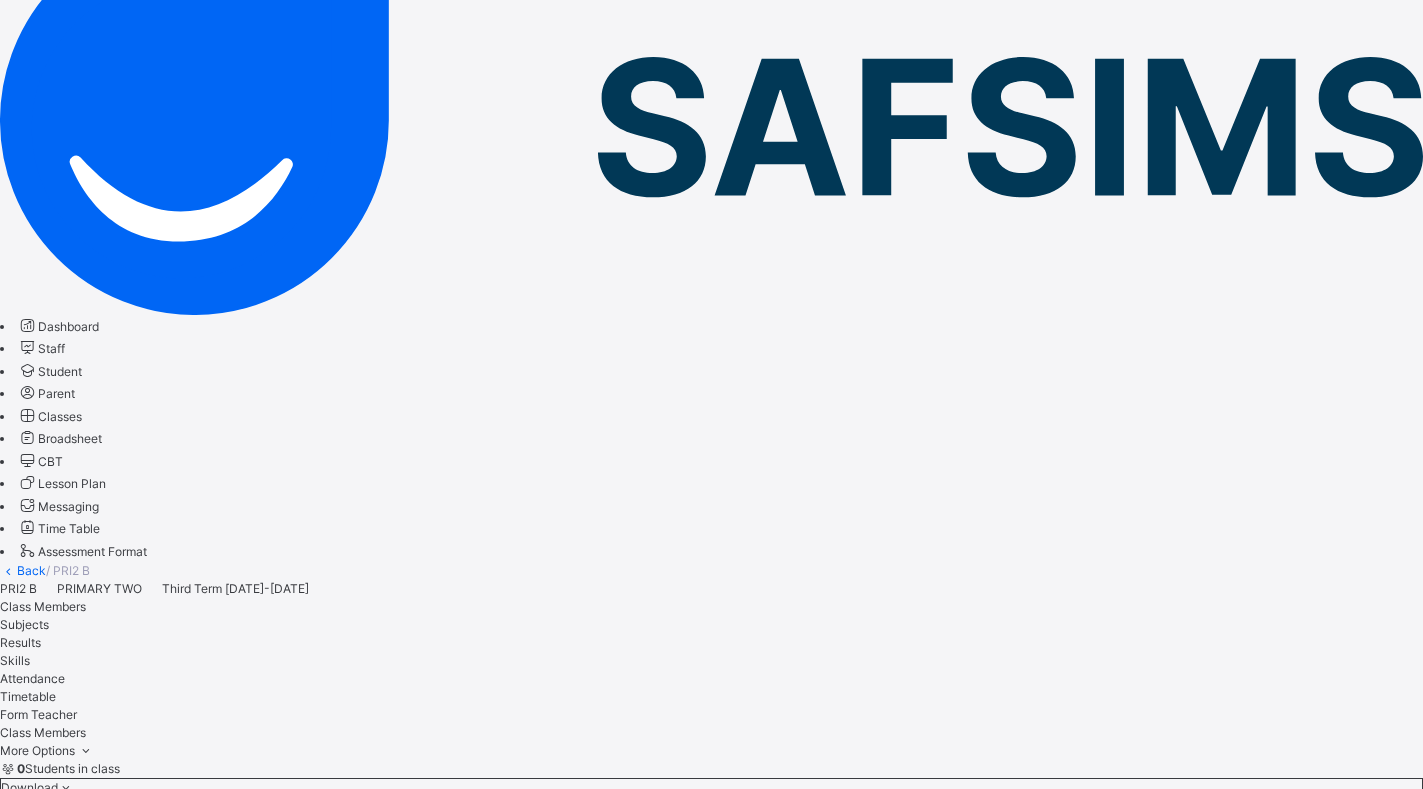 click on "Subjects" at bounding box center [24, 624] 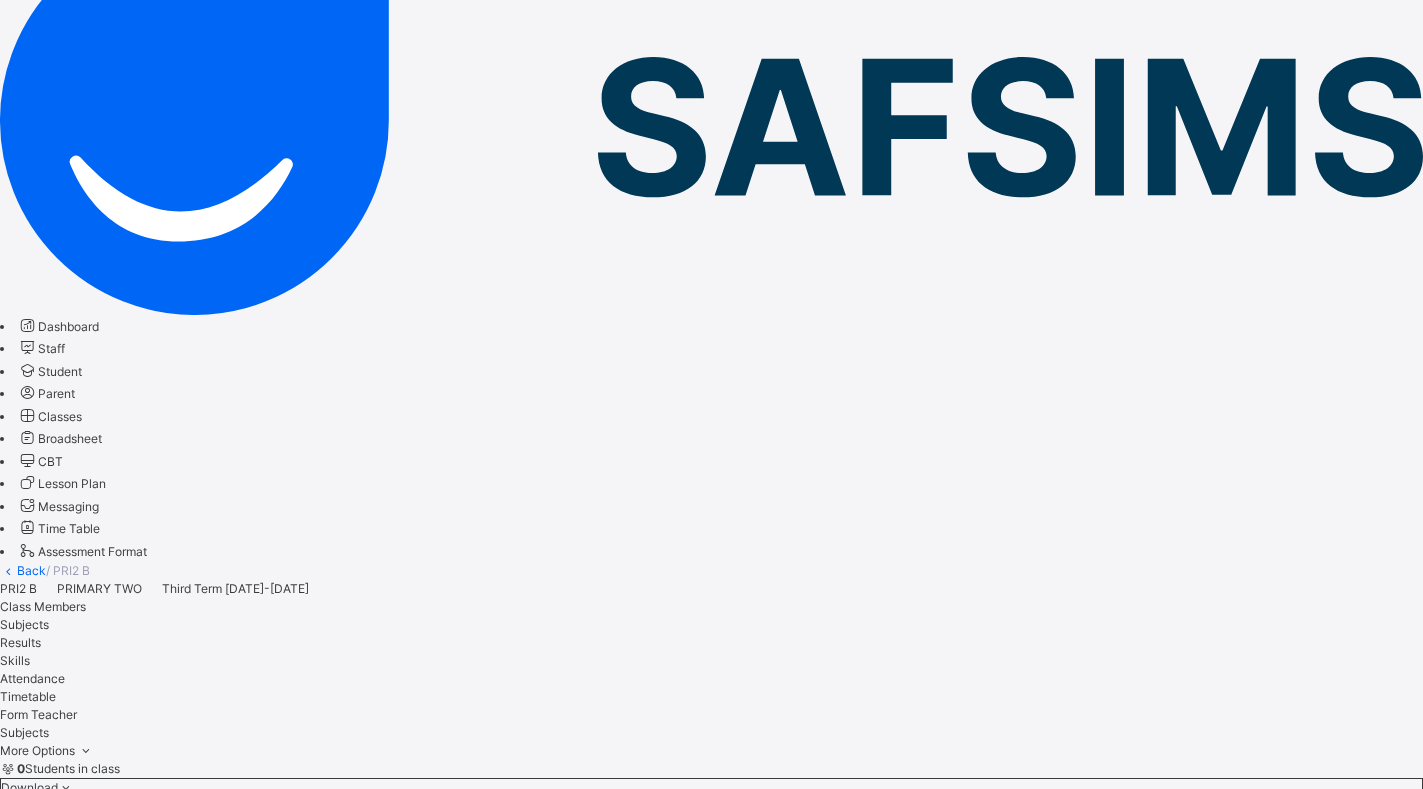click on "Change Teacher" at bounding box center [466, 8980] 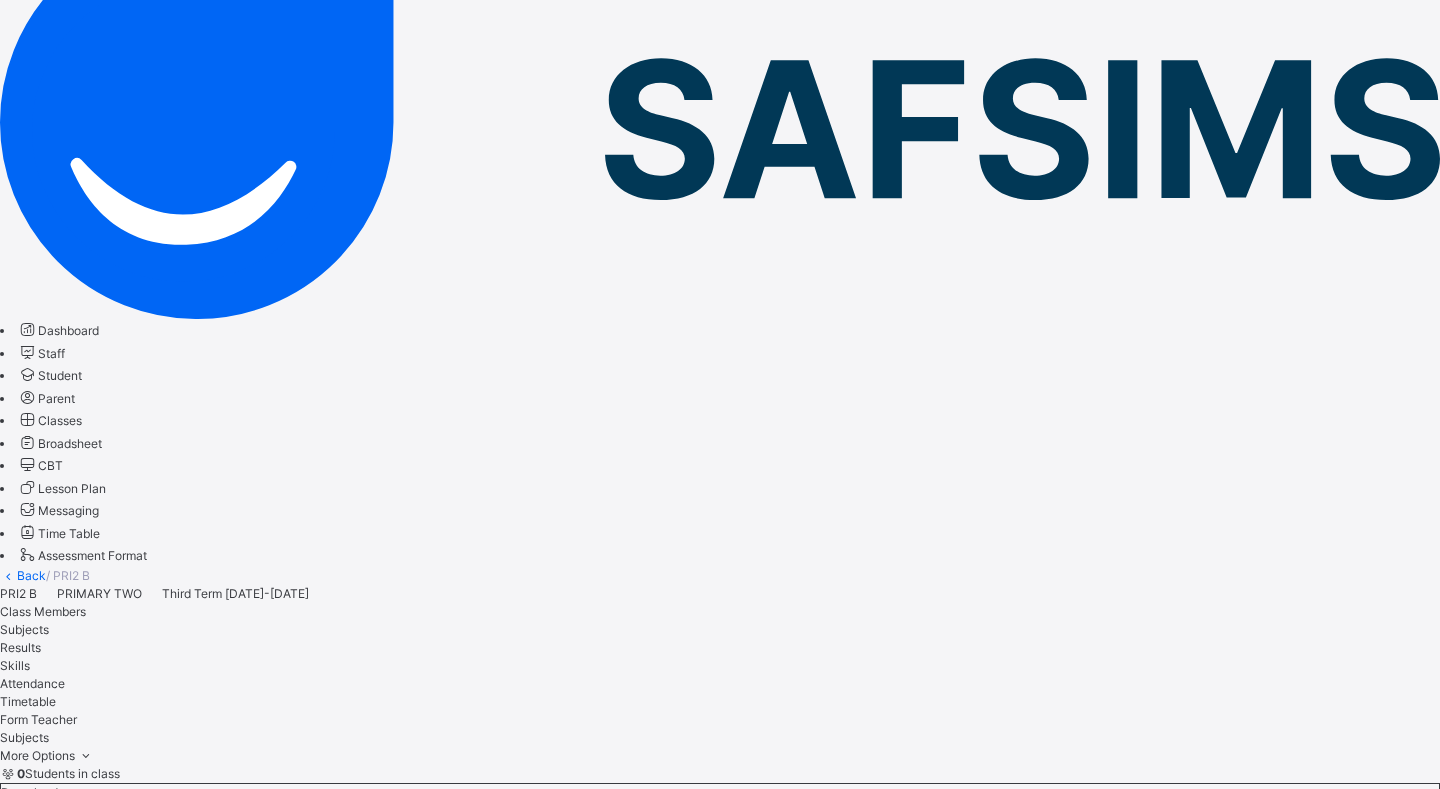 click 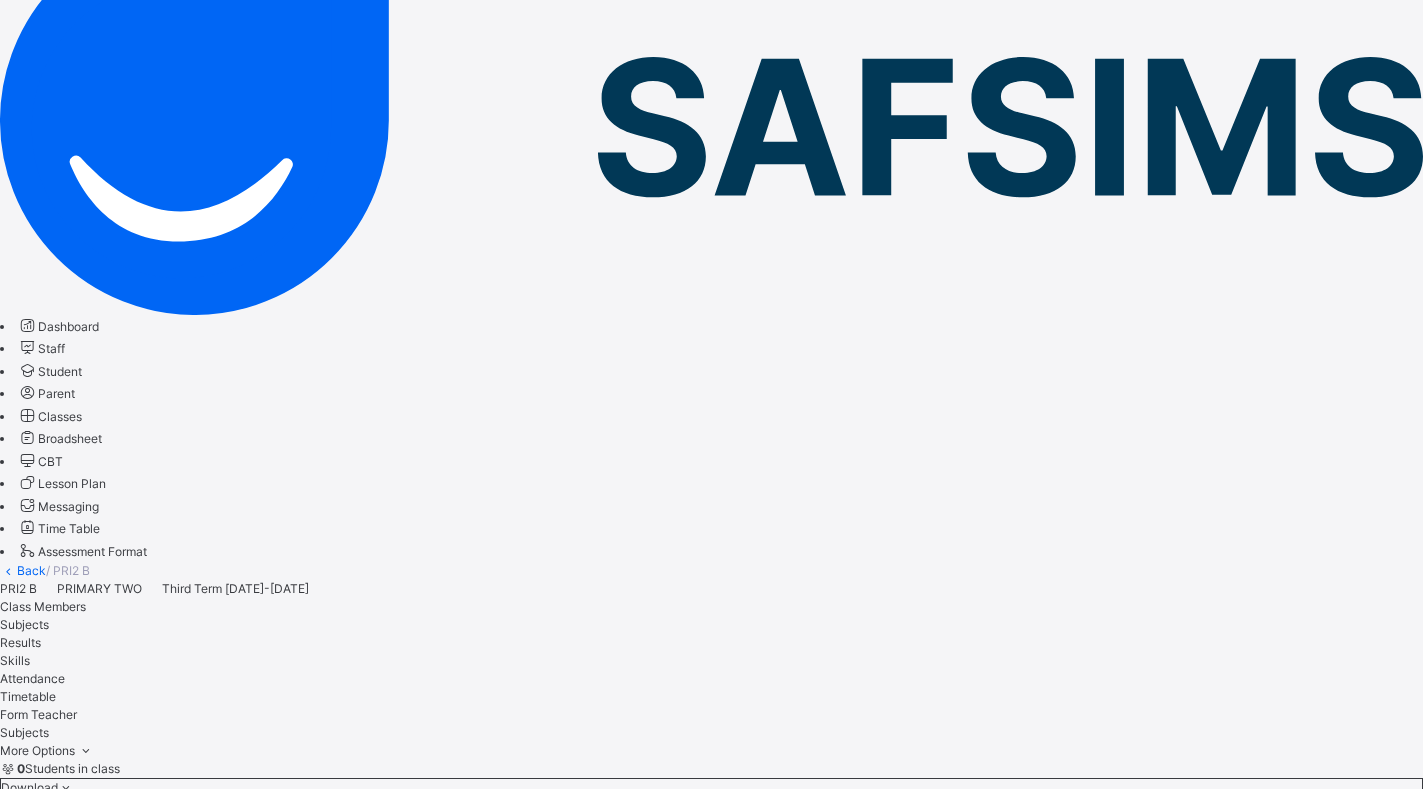 scroll, scrollTop: 0, scrollLeft: 0, axis: both 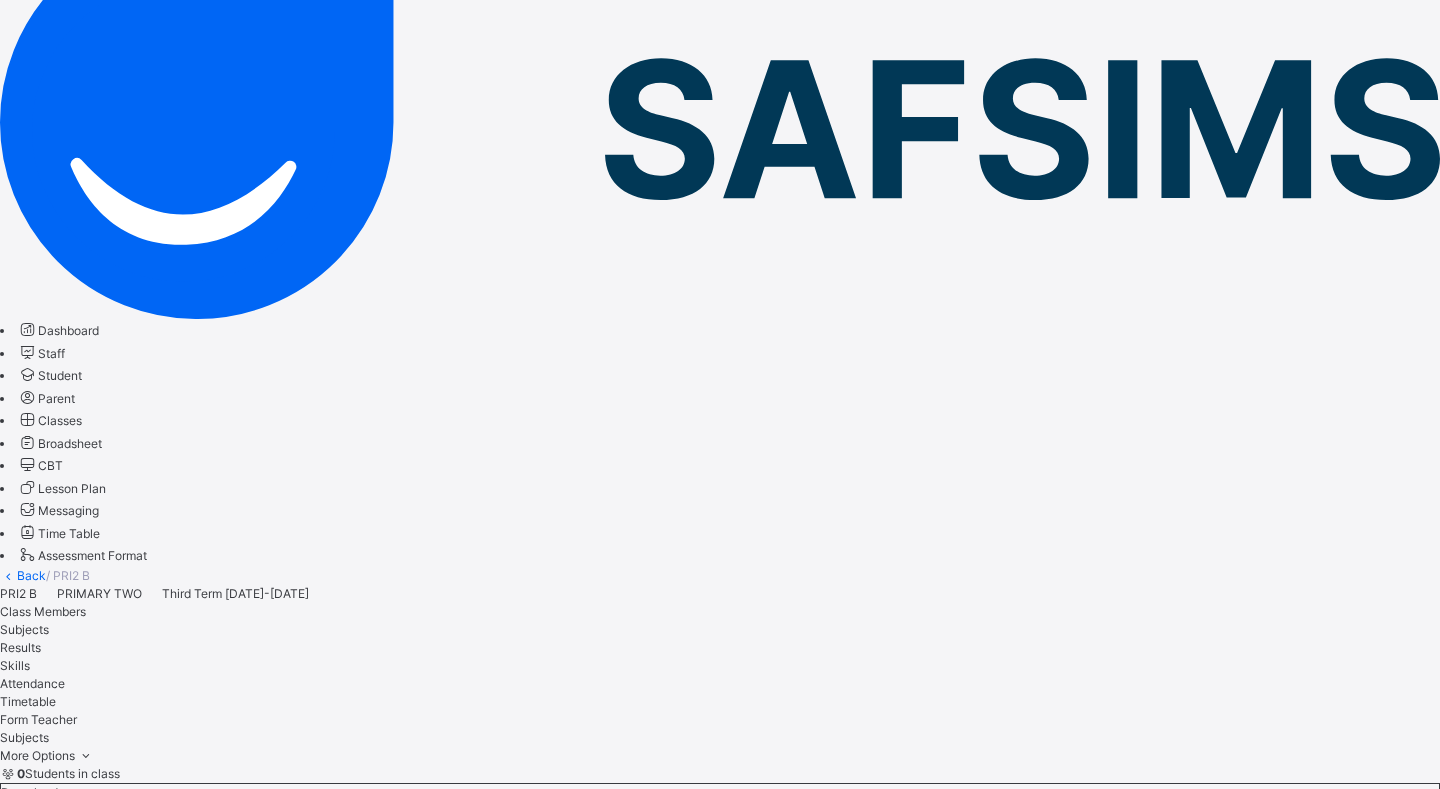 click on "× Add Subject Teacher Select Teacher   option [PERSON_NAME], selected.    option [PERSON_NAME]  focused, 2 of 103. 101 results available. Use Up and Down to choose options, press Enter to select the currently focused option, press Escape to exit the menu, press Tab to select the option and exit the menu. [PERSON_NAME] Babayola  [PERSON_NAME] Umar [PERSON_NAME] UMAR BABAJI [PERSON_NAME] HAYATU AWWAL [PERSON_NAME]  [PERSON_NAME]  [PERSON_NAME] [PERSON_NAME] [PERSON_NAME] [PERSON_NAME]  UZAIRU USMAN  SAFSIMS SUPPORT  Tech  Support  MA'ARUF [PERSON_NAME] Aliyu [PERSON_NAME] [PERSON_NAME]  SHERIFF ISA [PERSON_NAME] [PERSON_NAME] [PERSON_NAME] JARUMAI  [PERSON_NAME]  [PERSON_NAME]  [PERSON_NAME]  [PERSON_NAME]  comp  [PERSON_NAME] H [PERSON_NAME] [PERSON_NAME] [PERSON_NAME] Sabiu  AUWAL [PERSON_NAME] [PERSON_NAME] JAMO MAKEJO [PERSON_NAME] [PERSON_NAME] [PERSON_NAME] MAKEJO JAMO [PERSON_NAME] UMAR [PERSON_NAME]  [PERSON_NAME] [PERSON_NAME] [PERSON_NAME] NURU [PERSON_NAME]  Cancel" at bounding box center [720, 10458] 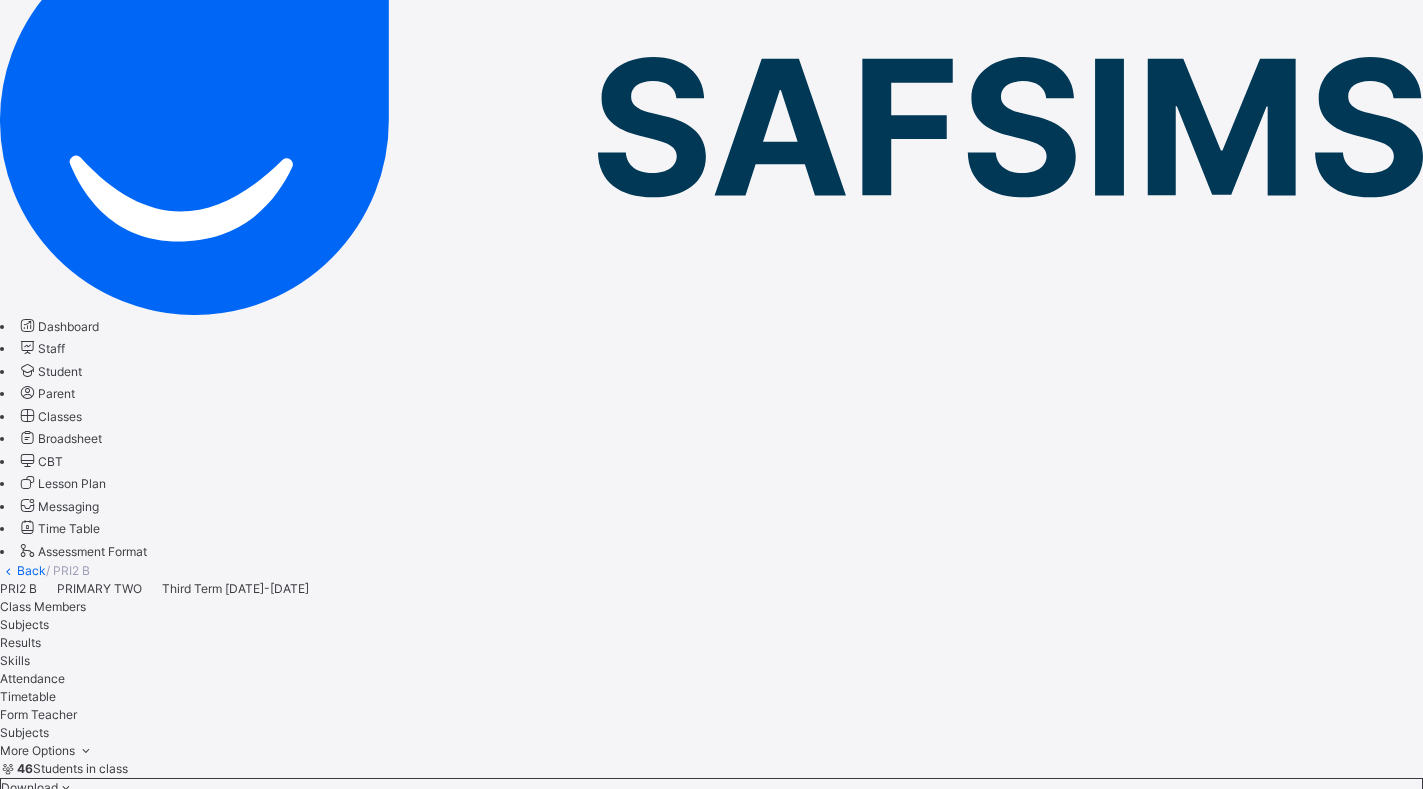click on "Change Teacher" at bounding box center [466, 8980] 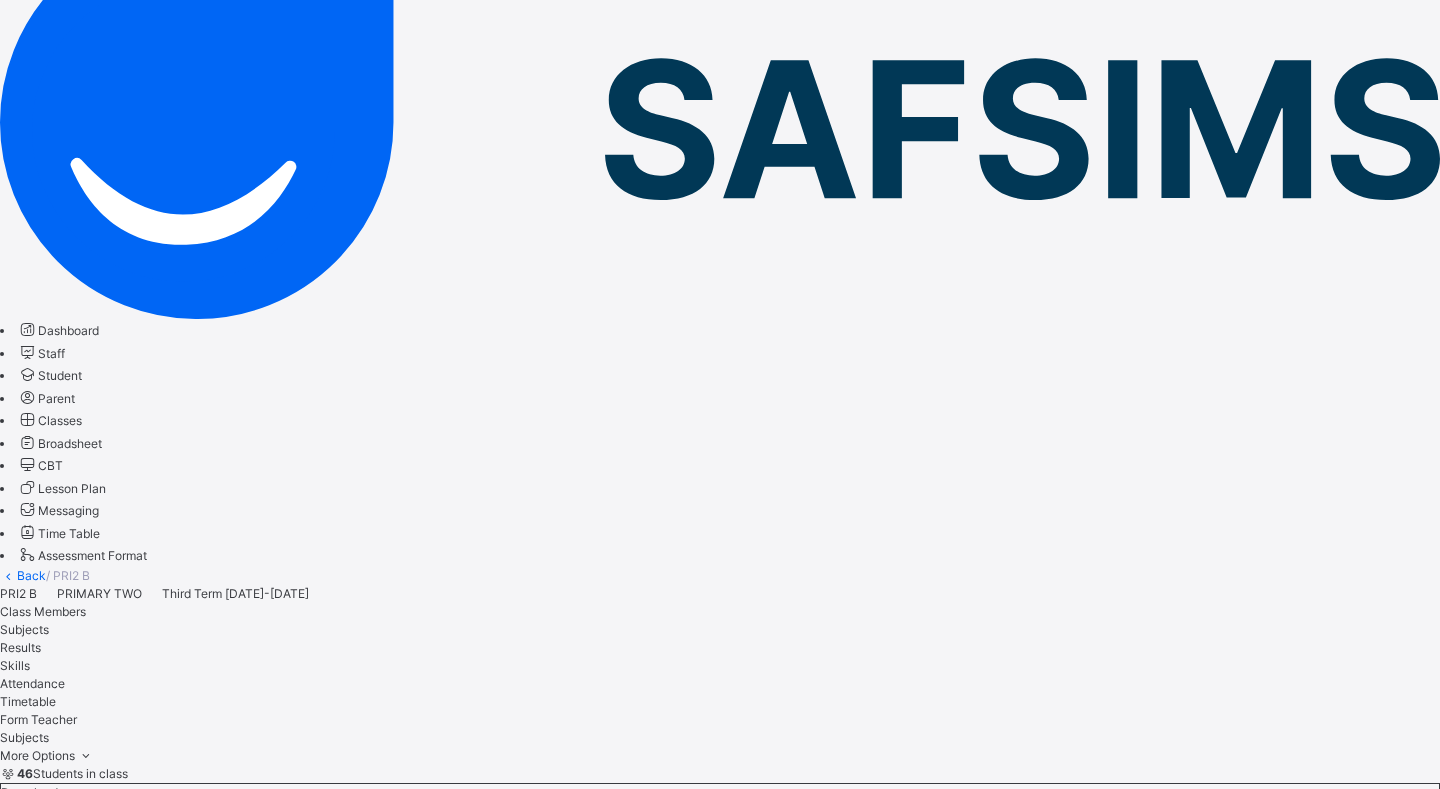 click on "[PERSON_NAME]" at bounding box center [720, 9597] 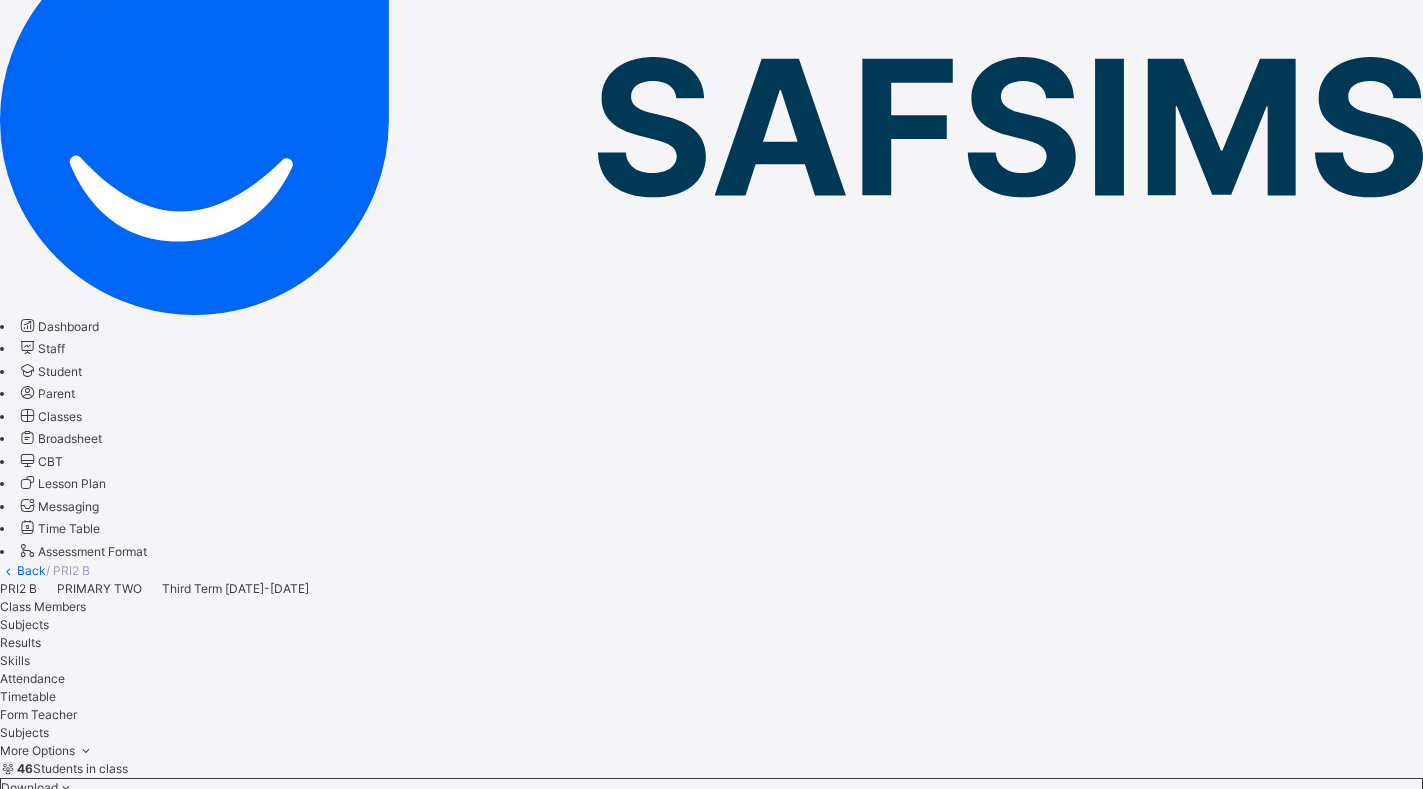 click on "Assess Students" at bounding box center [462, 8941] 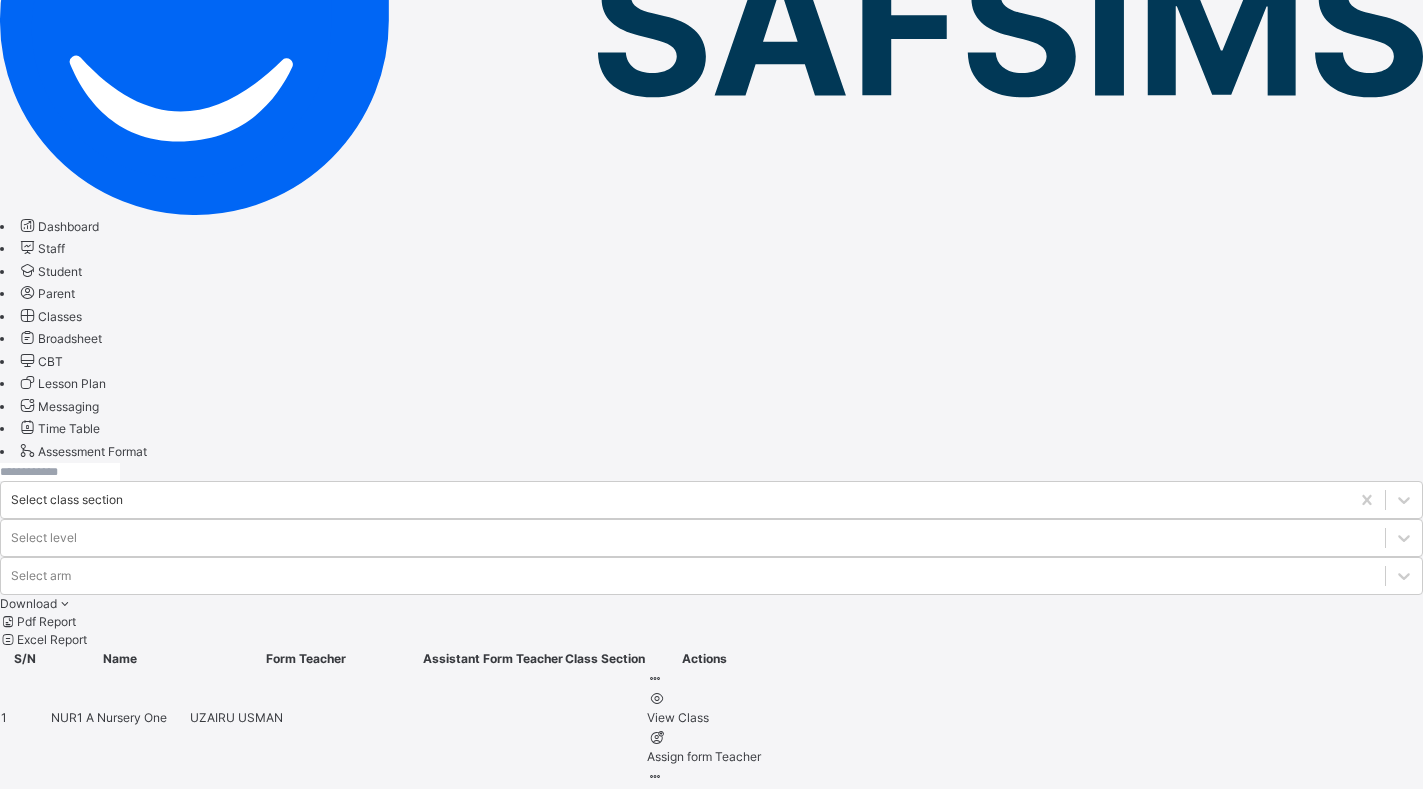 scroll, scrollTop: 400, scrollLeft: 0, axis: vertical 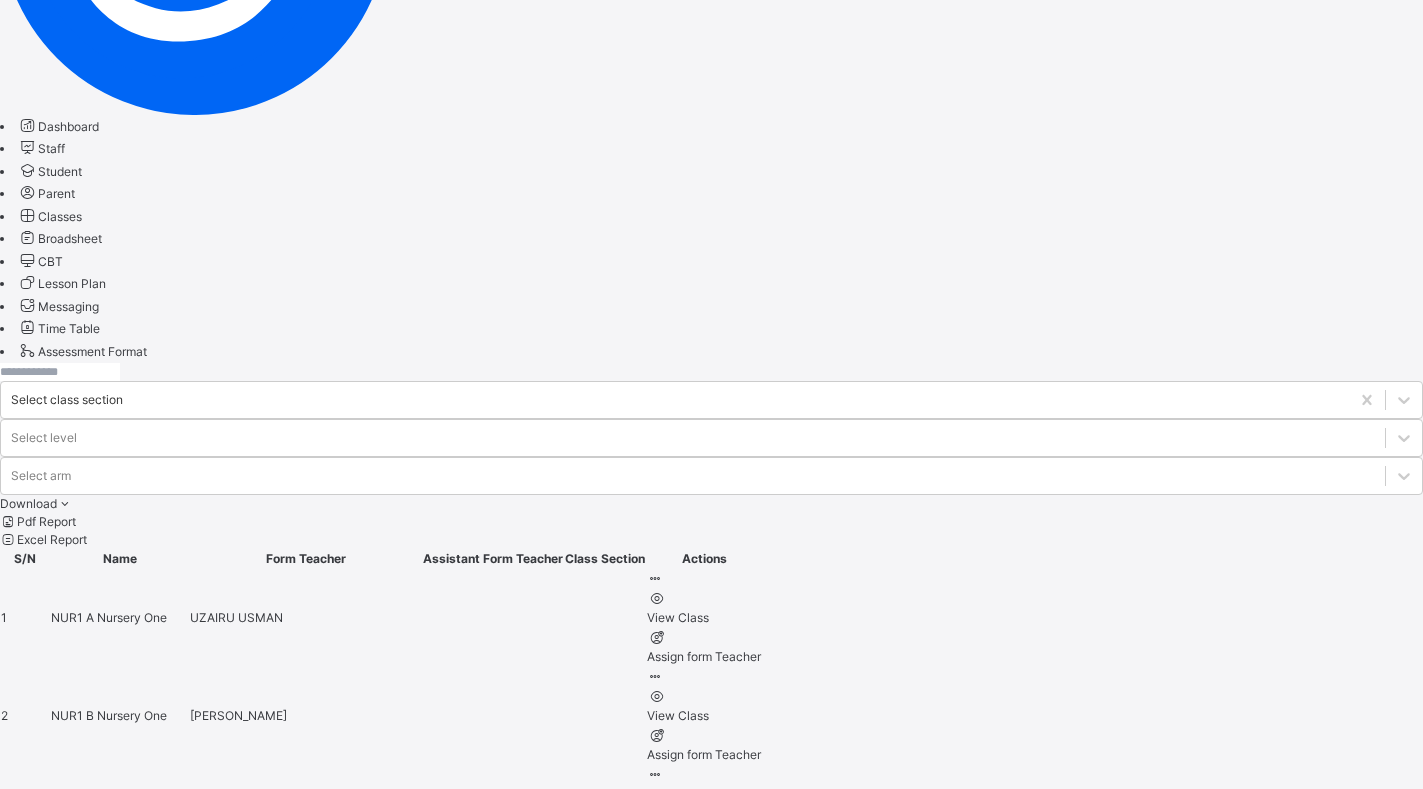 click on "PRI4   B" at bounding box center [71, 1695] 